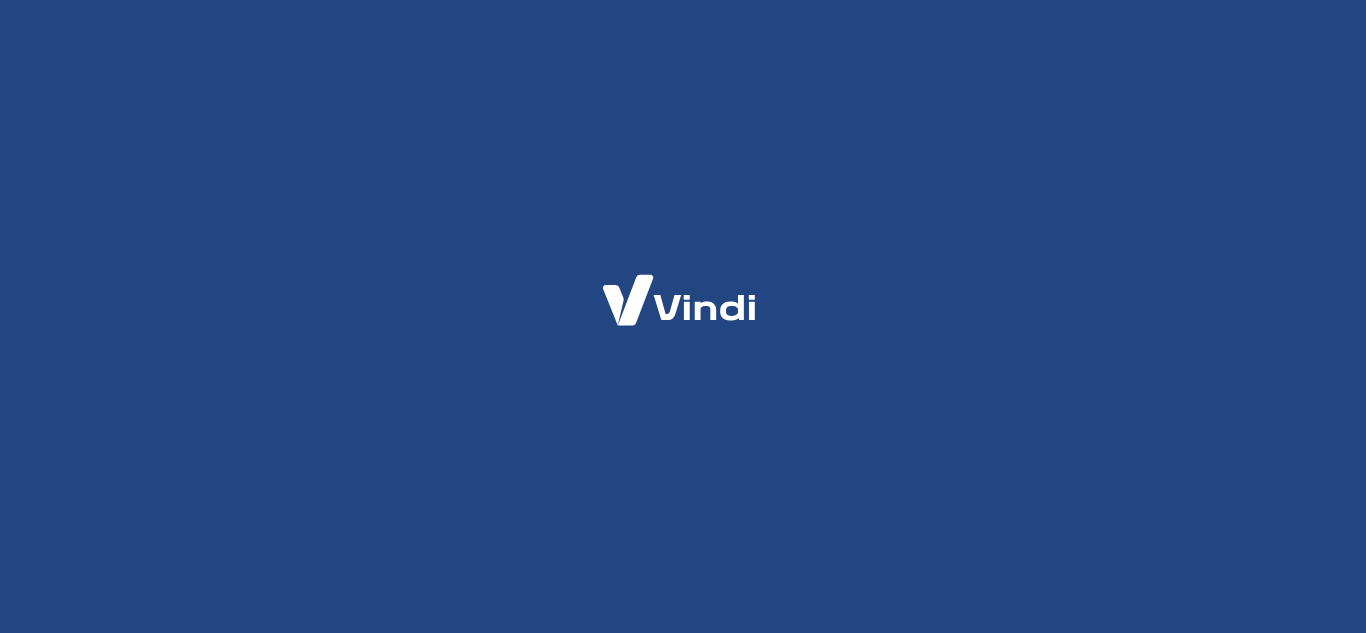 scroll, scrollTop: 0, scrollLeft: 0, axis: both 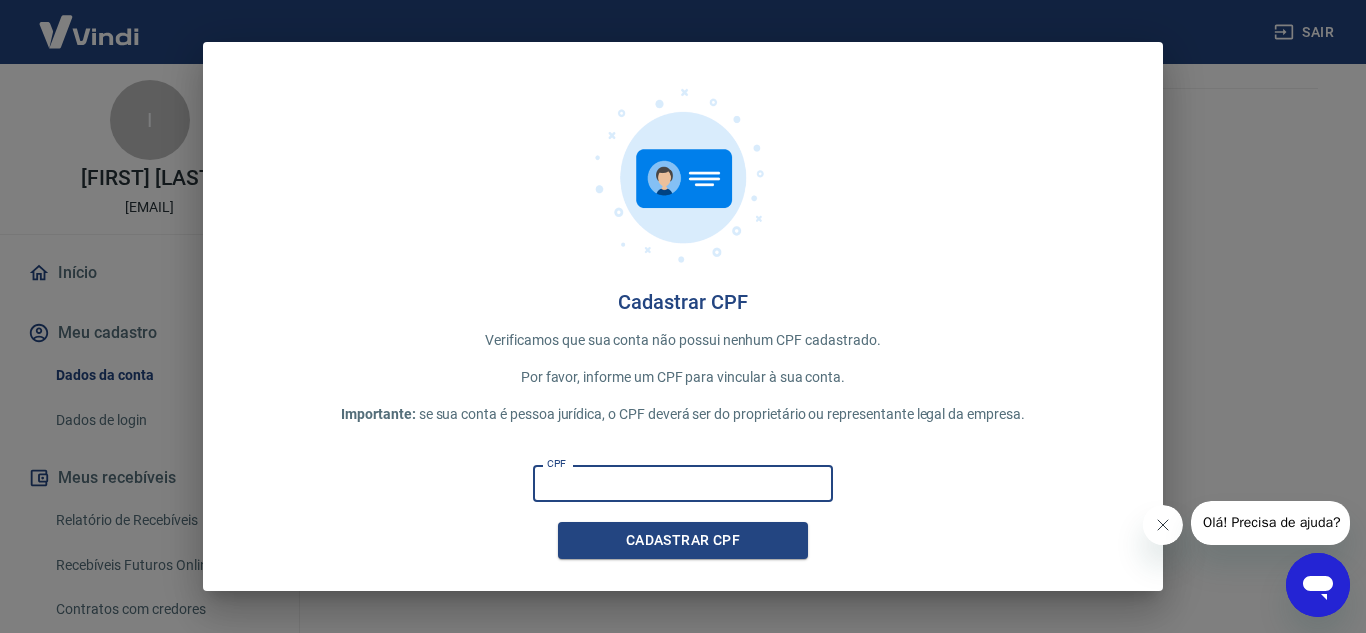 click on "CPF" at bounding box center (683, 483) 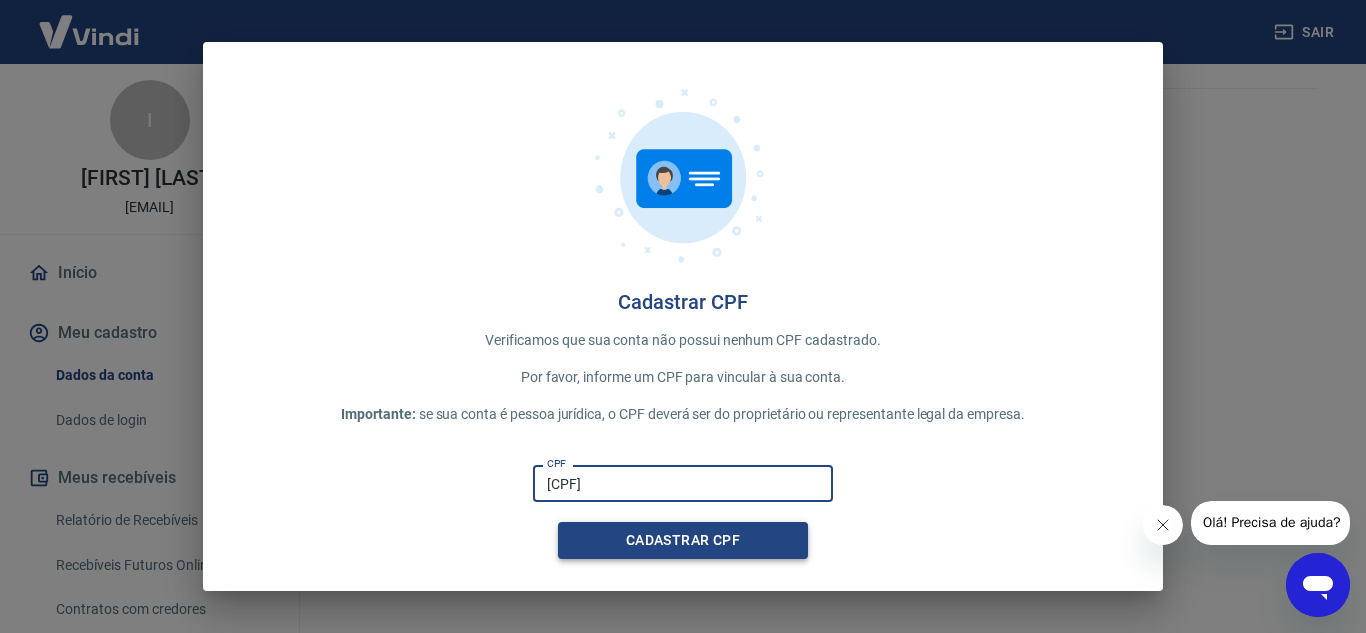 type on "[CPF]" 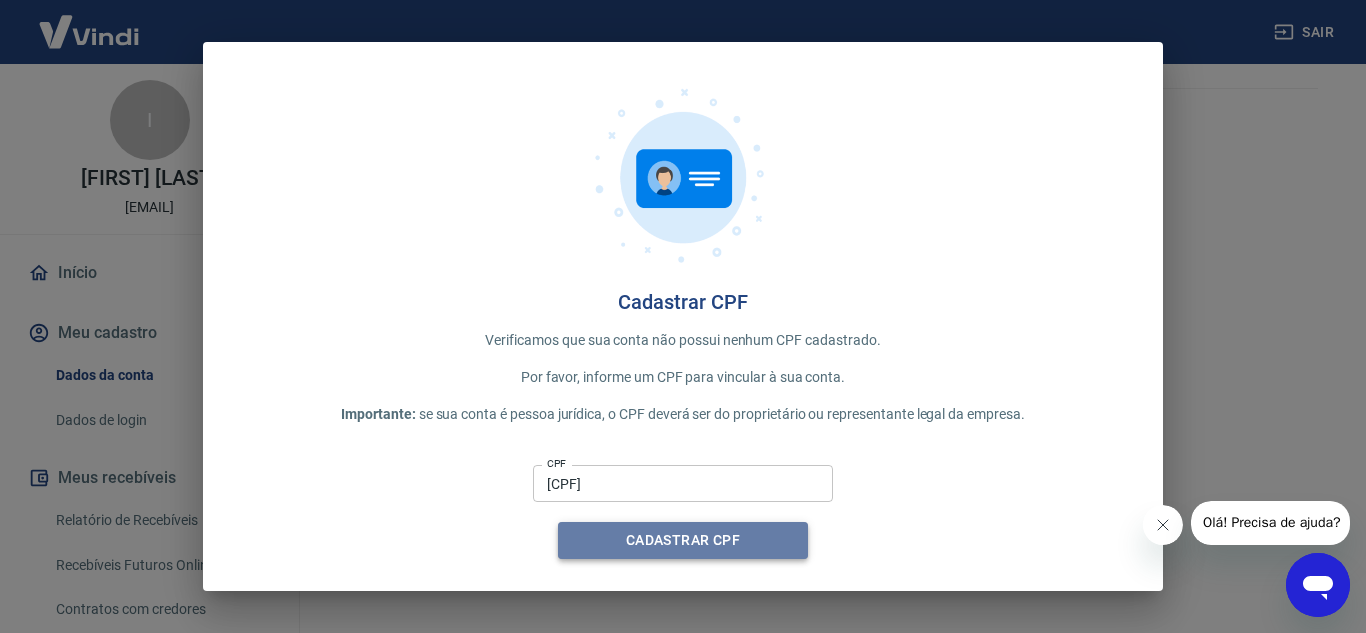 click on "Cadastrar CPF" at bounding box center (683, 540) 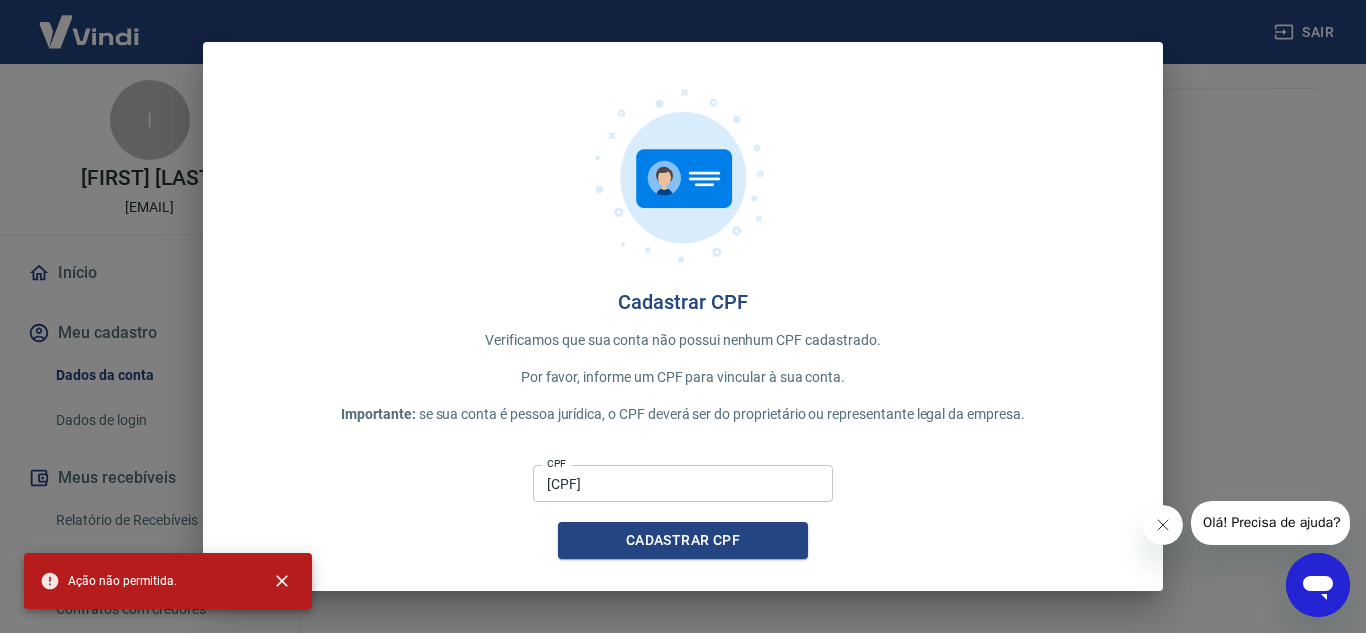 click at bounding box center (1162, 525) 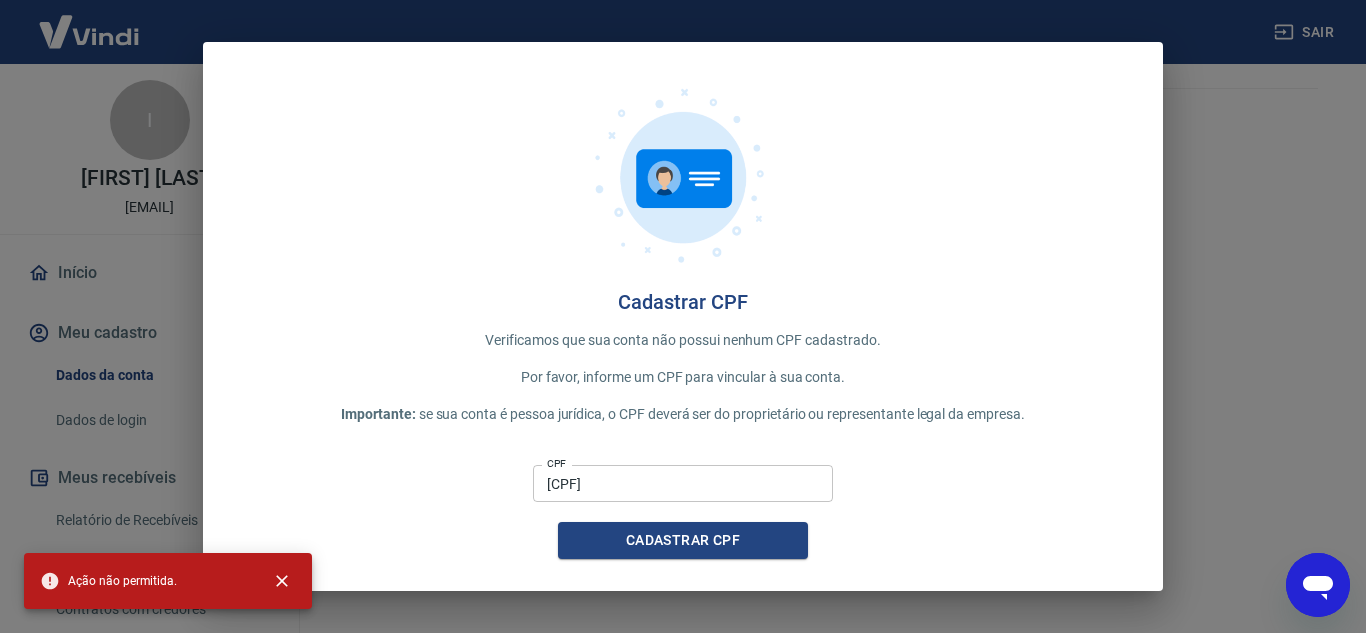 click on "Cadastrar CPF Verificamos que sua conta não possui nenhum CPF cadastrado. Por favor, informe um CPF para vincular à sua conta. Importante:   se sua conta é pessoa jurídica, o CPF deverá ser do proprietário ou representante legal da empresa. CPF [CPF] CPF Cadastrar CPF" at bounding box center [683, 316] 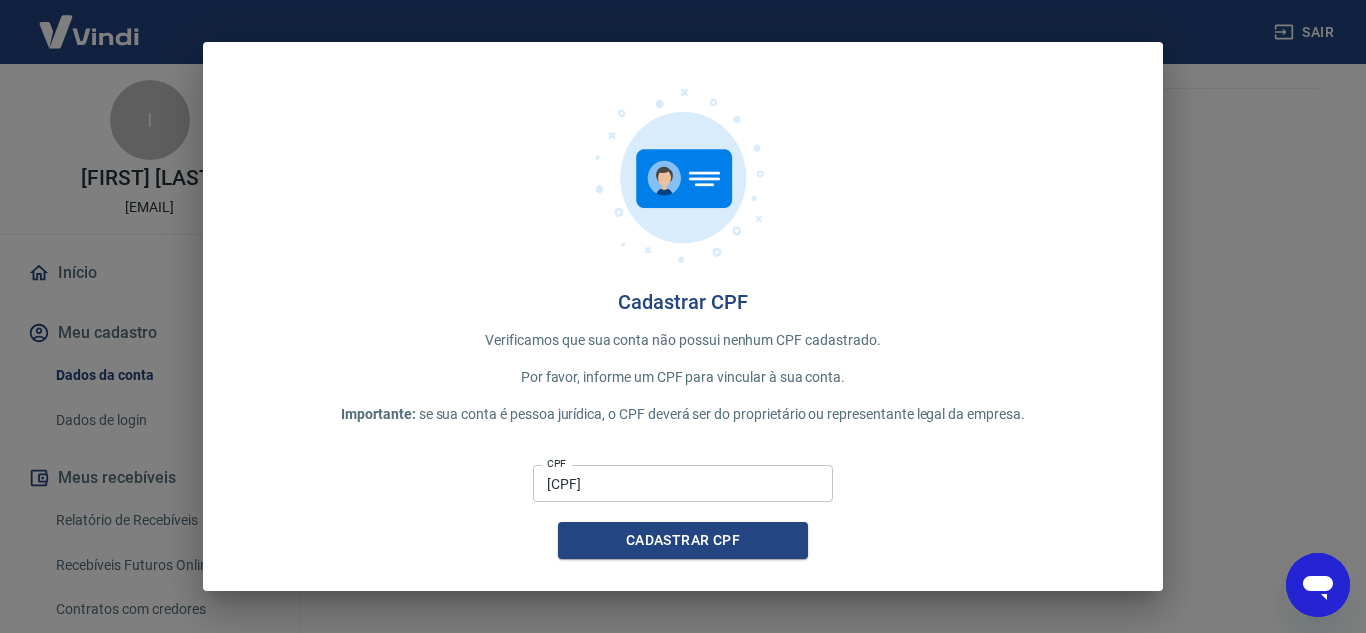click on "Cadastrar CPF Verificamos que sua conta não possui nenhum CPF cadastrado. Por favor, informe um CPF para vincular à sua conta. Importante:   se sua conta é pessoa jurídica, o CPF deverá ser do proprietário ou representante legal da empresa. CPF [CPF] CPF Cadastrar CPF" at bounding box center (683, 316) 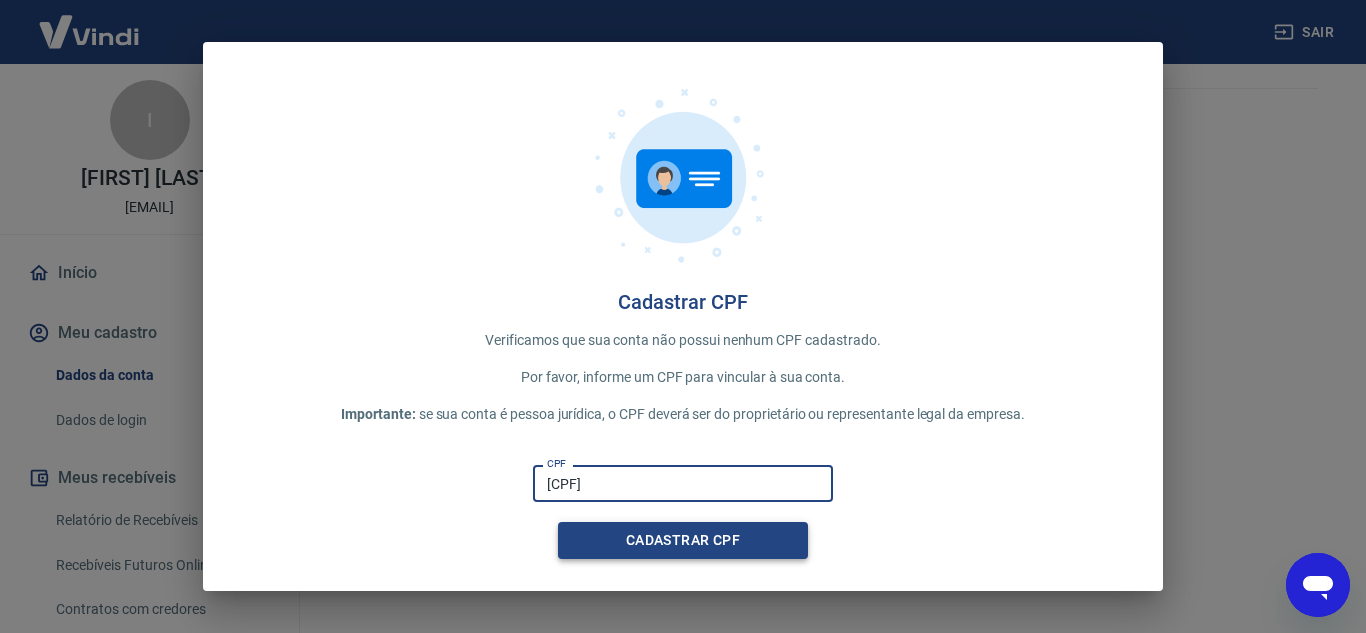 drag, startPoint x: 668, startPoint y: 485, endPoint x: 671, endPoint y: 539, distance: 54.08327 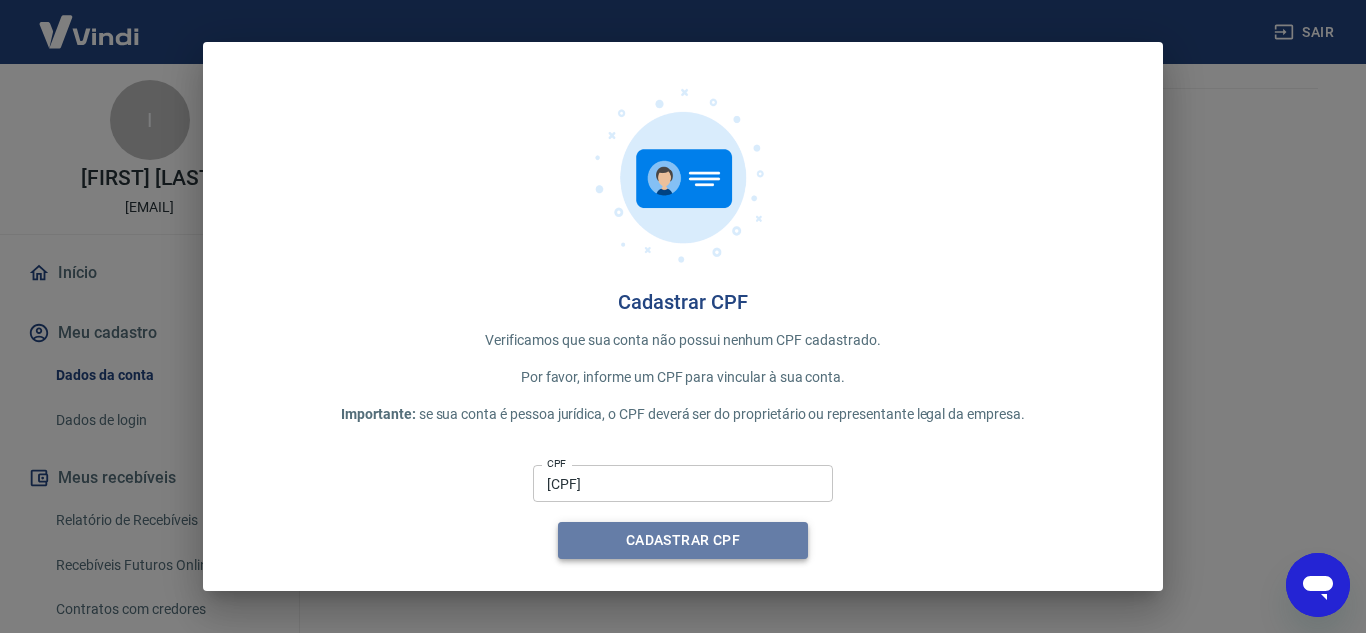 click on "Cadastrar CPF" at bounding box center [683, 540] 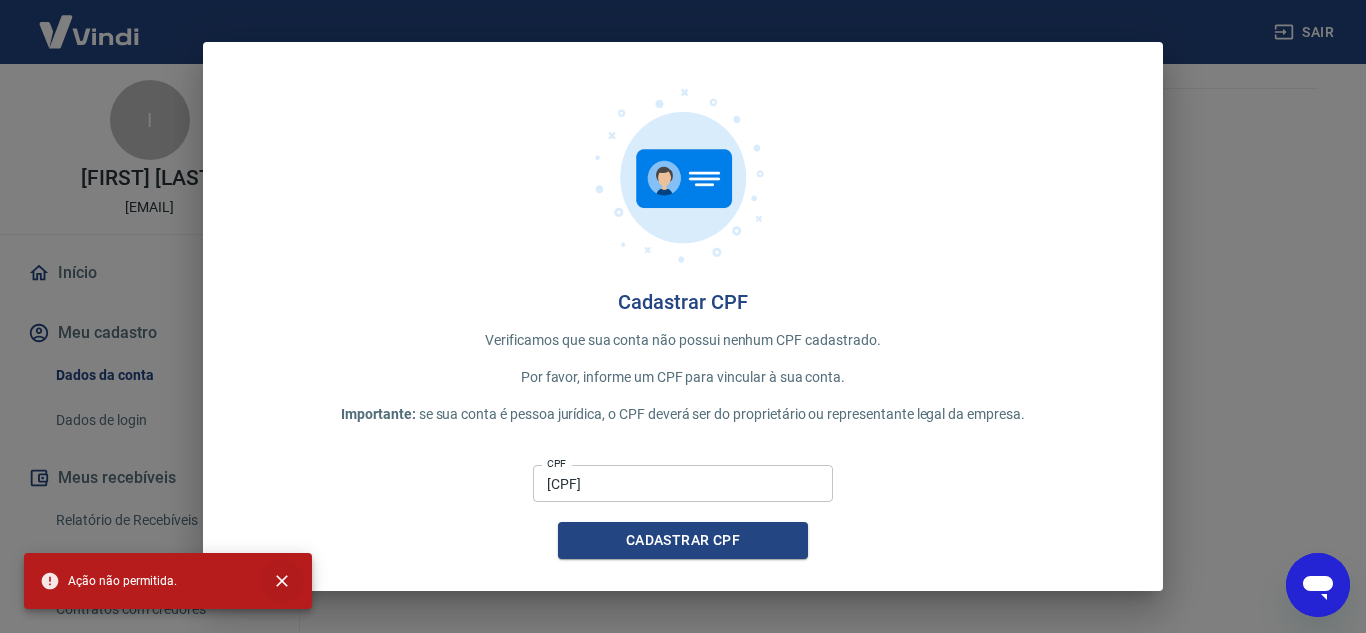 click 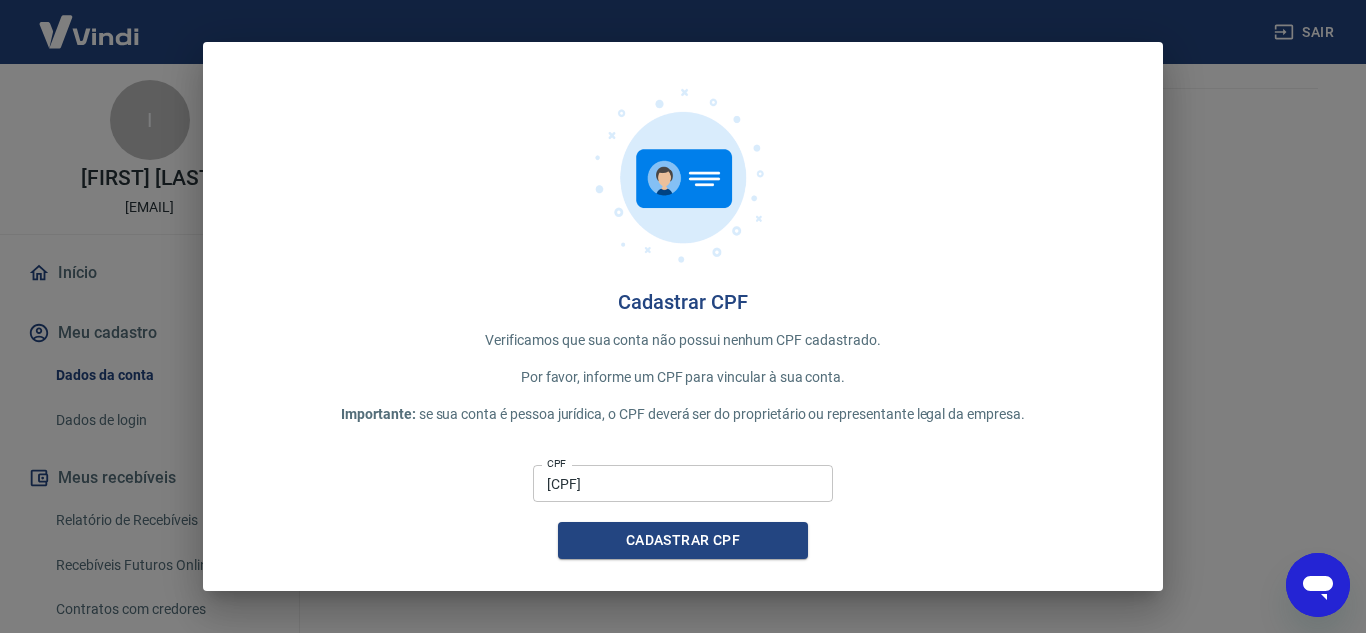 click on "Cadastrar CPF Verificamos que sua conta não possui nenhum CPF cadastrado. Por favor, informe um CPF para vincular à sua conta. Importante:   se sua conta é pessoa jurídica, o CPF deverá ser do proprietário ou representante legal da empresa. CPF [CPF] CPF Cadastrar CPF" at bounding box center (683, 316) 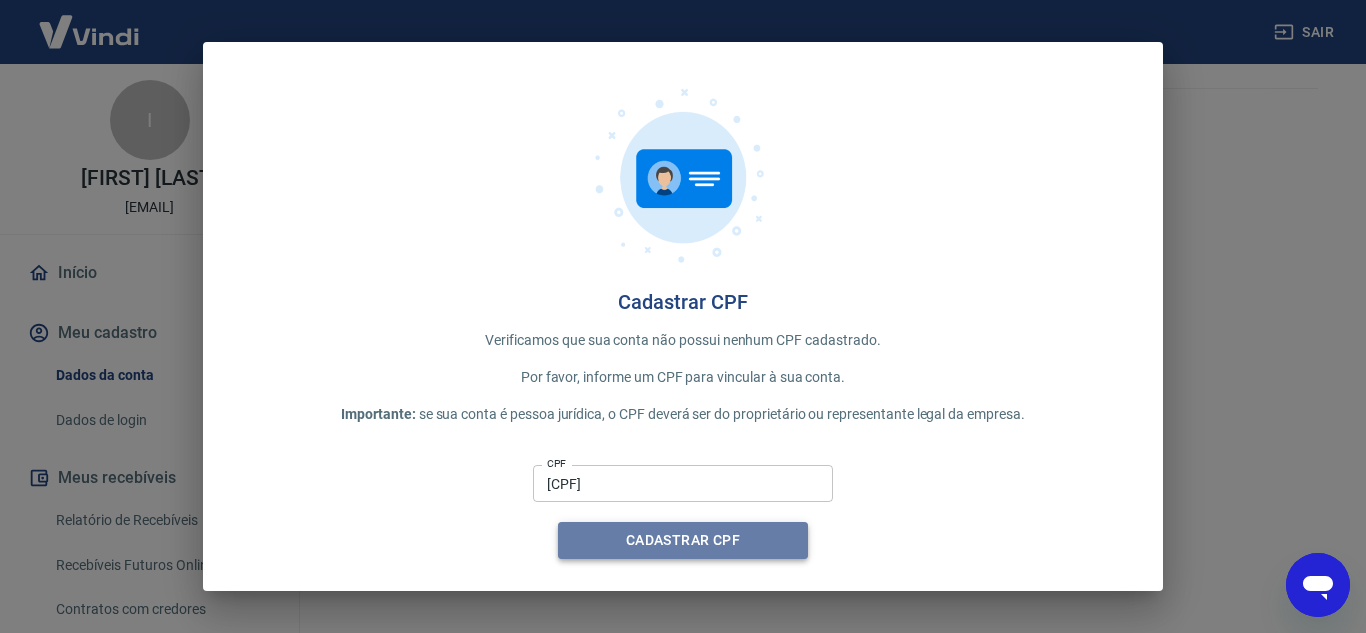 click on "Cadastrar CPF" at bounding box center [683, 540] 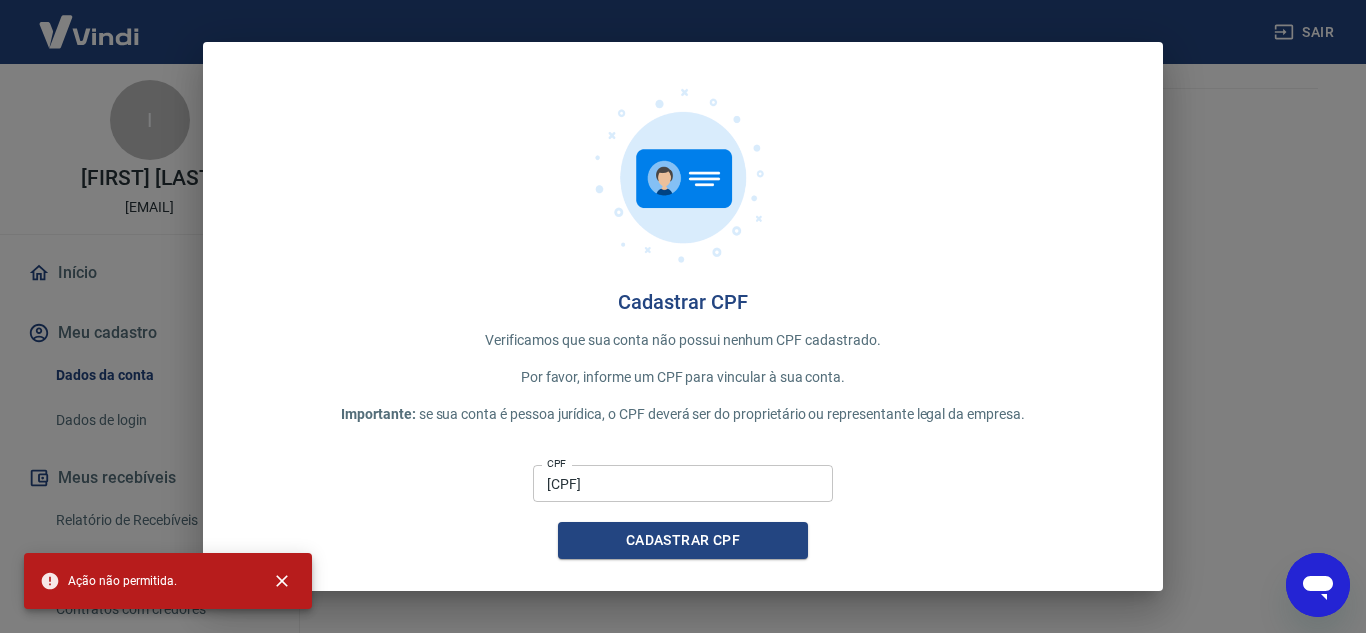 click at bounding box center [1318, 585] 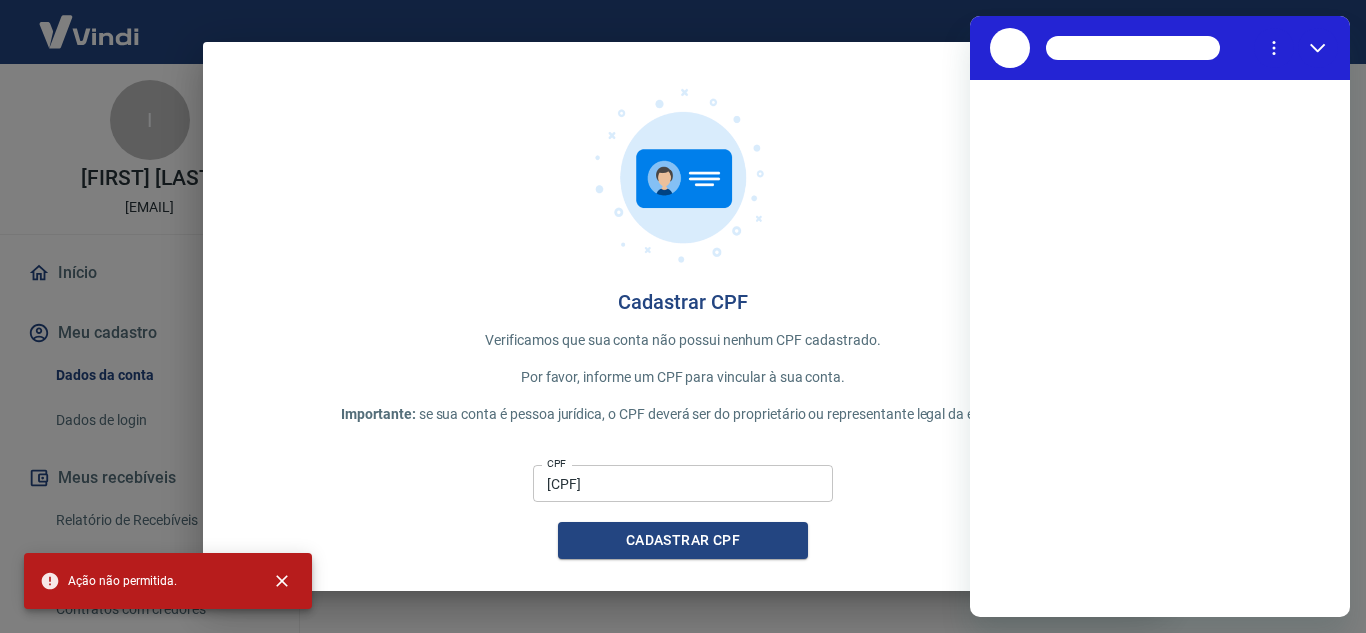 scroll, scrollTop: 0, scrollLeft: 0, axis: both 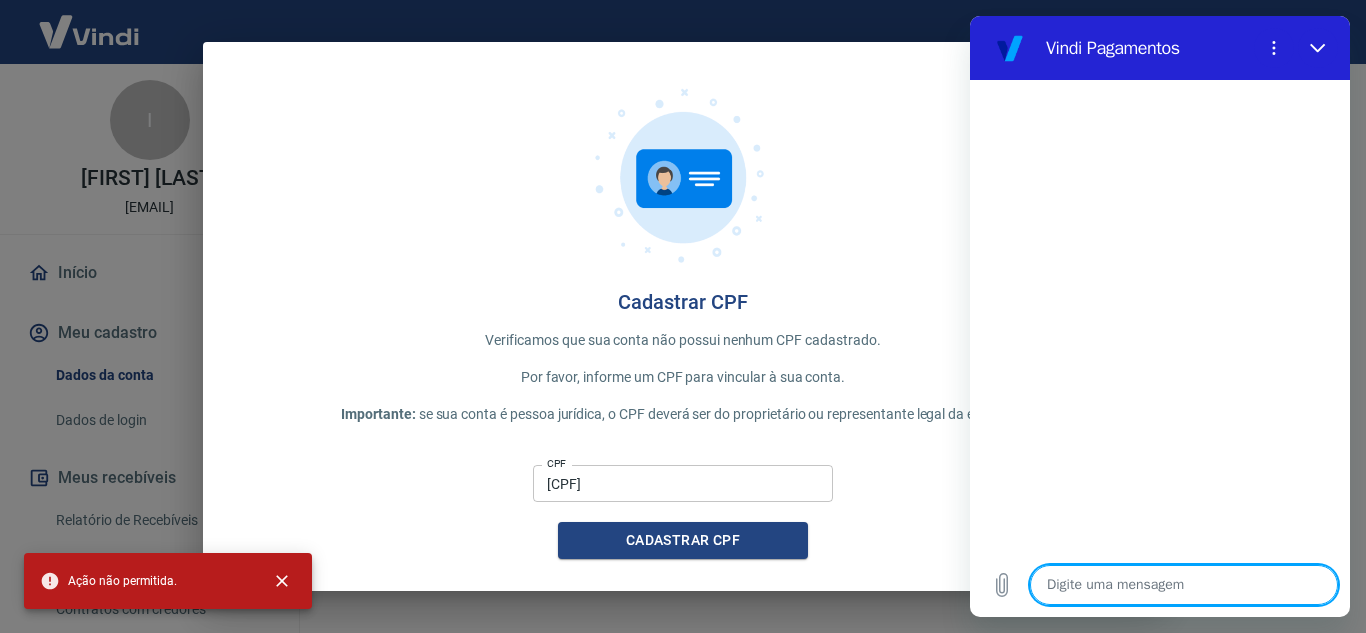 click at bounding box center [1184, 585] 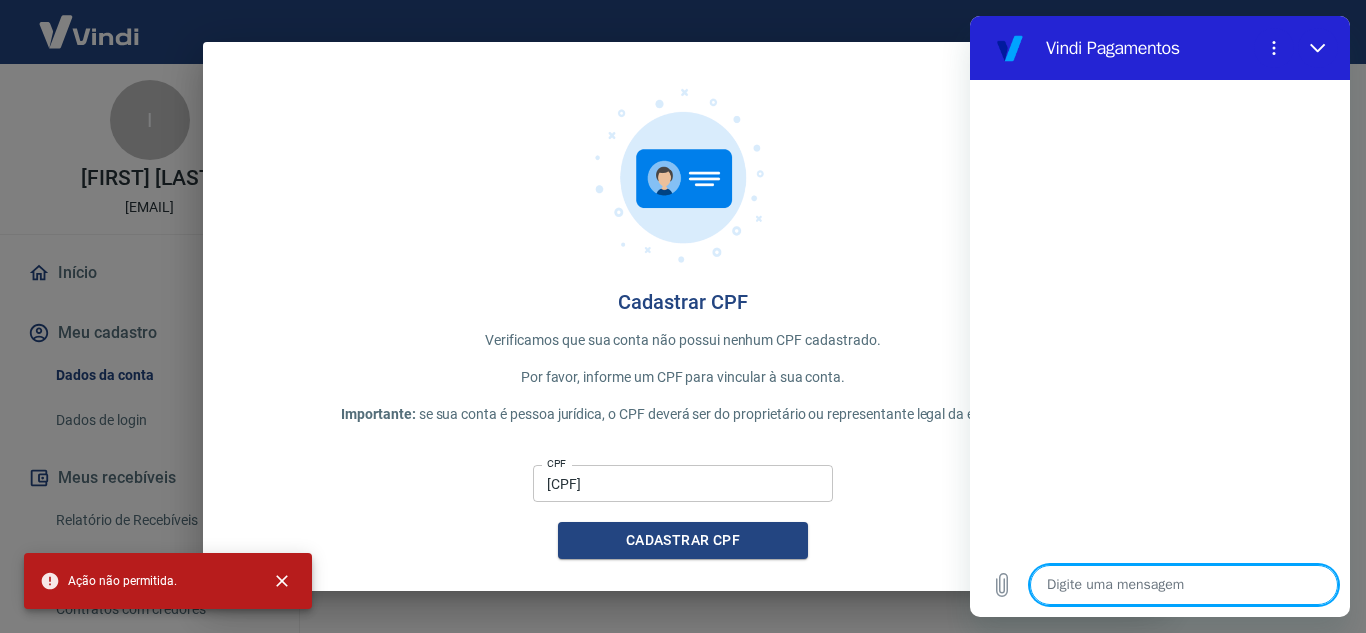 type on "o" 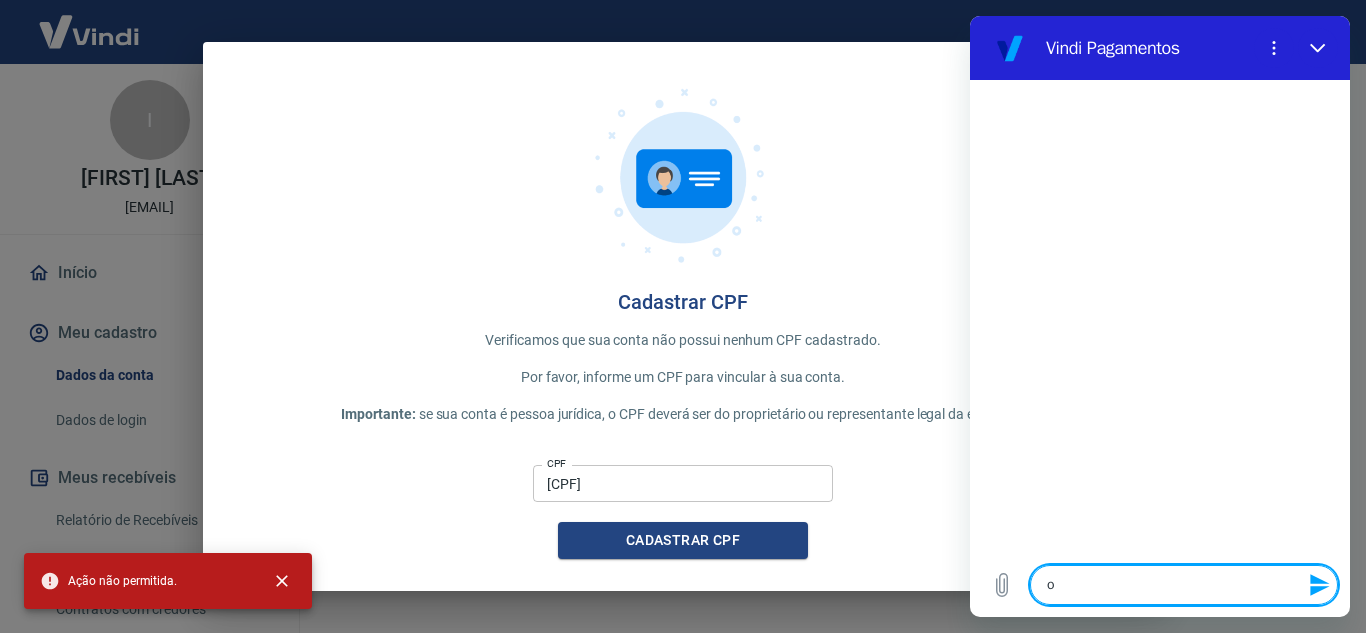 type on "ol" 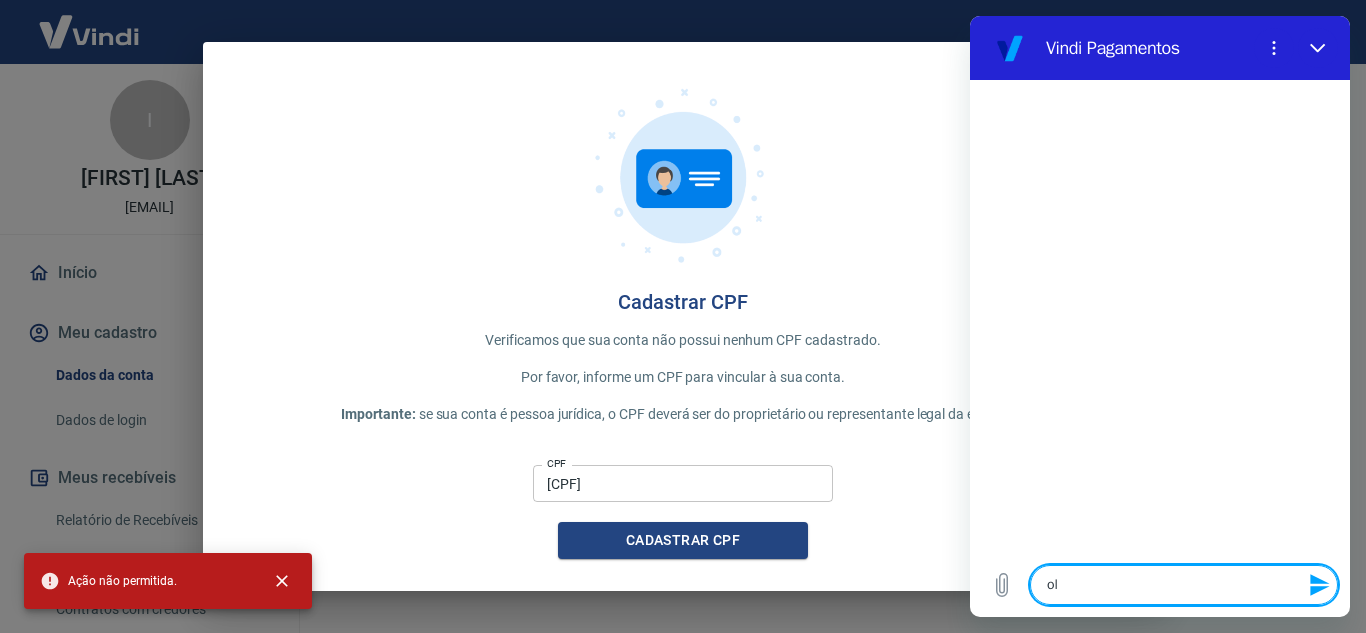 type on "ola" 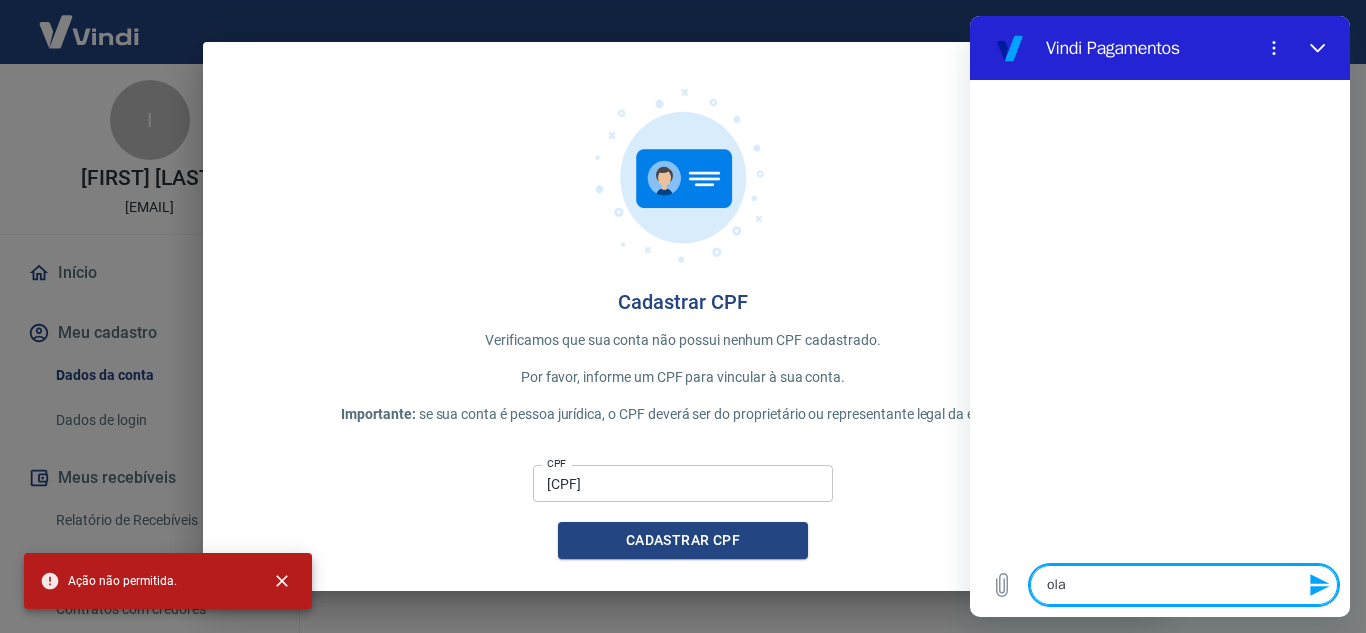 type 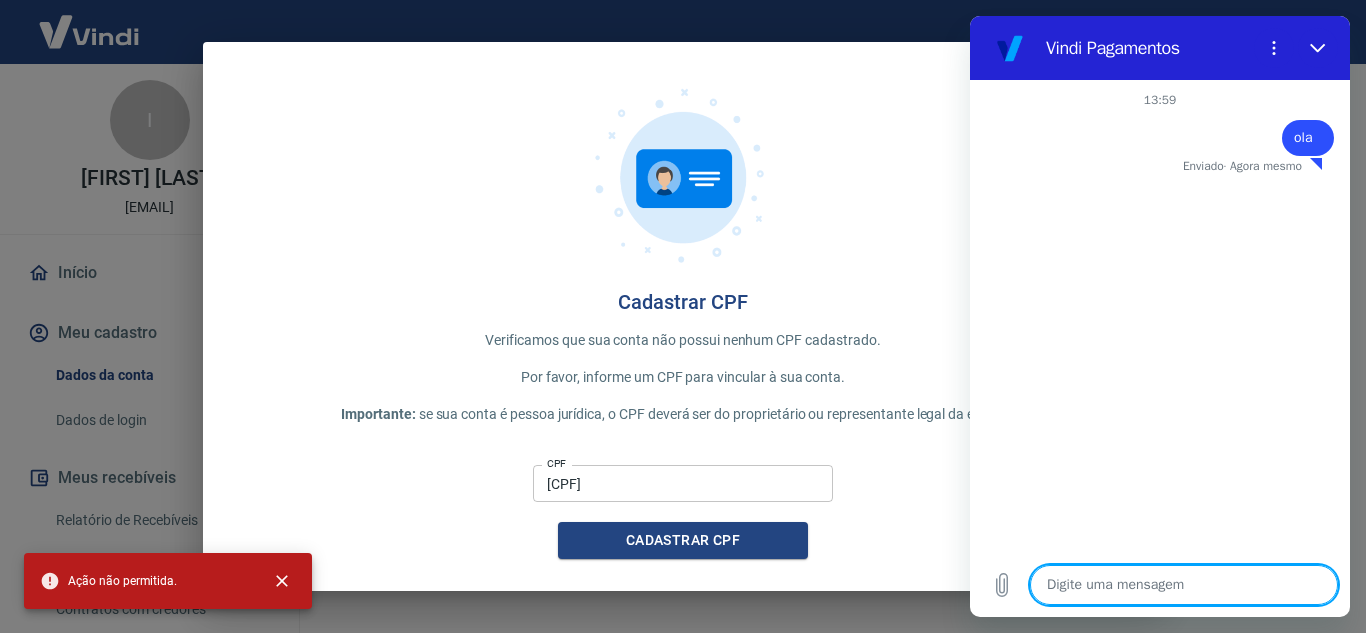 type on "x" 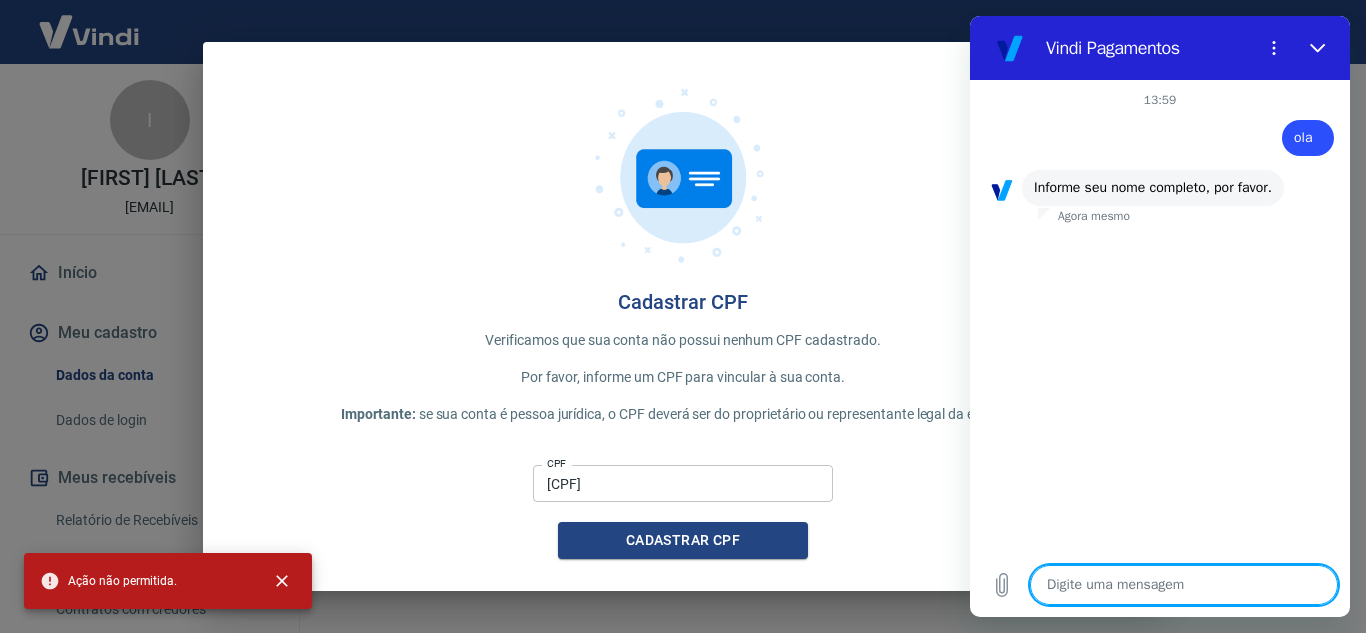 type on "i" 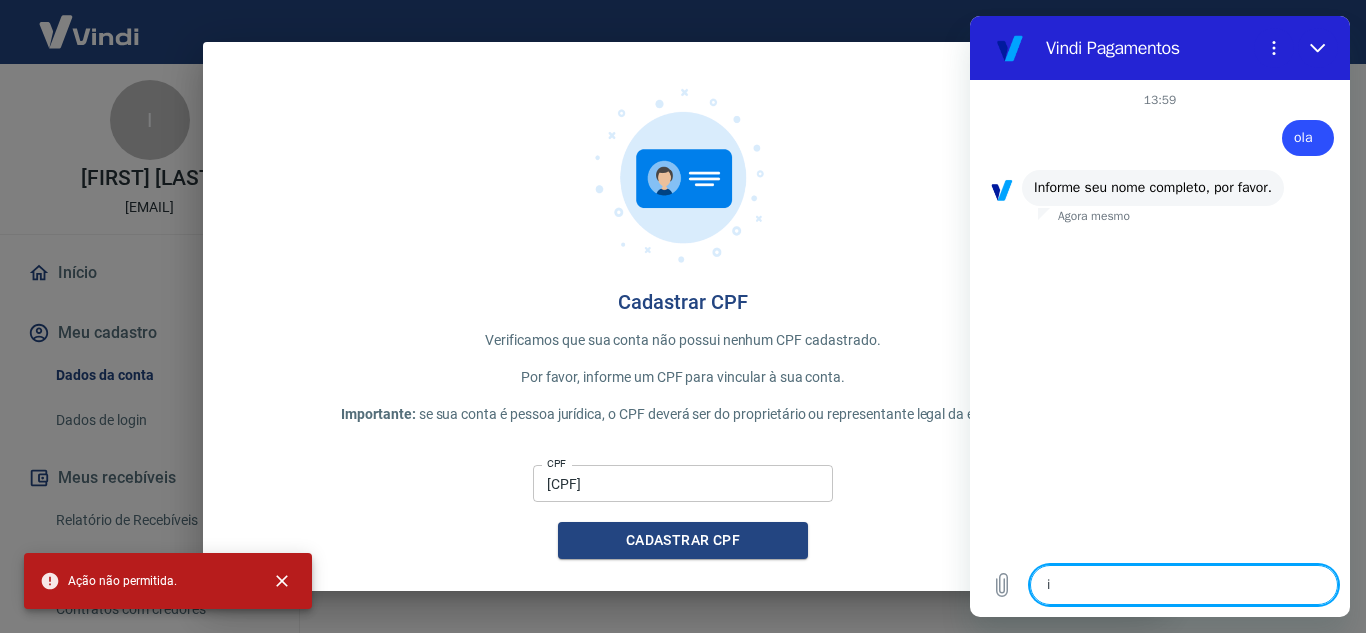 type on "in" 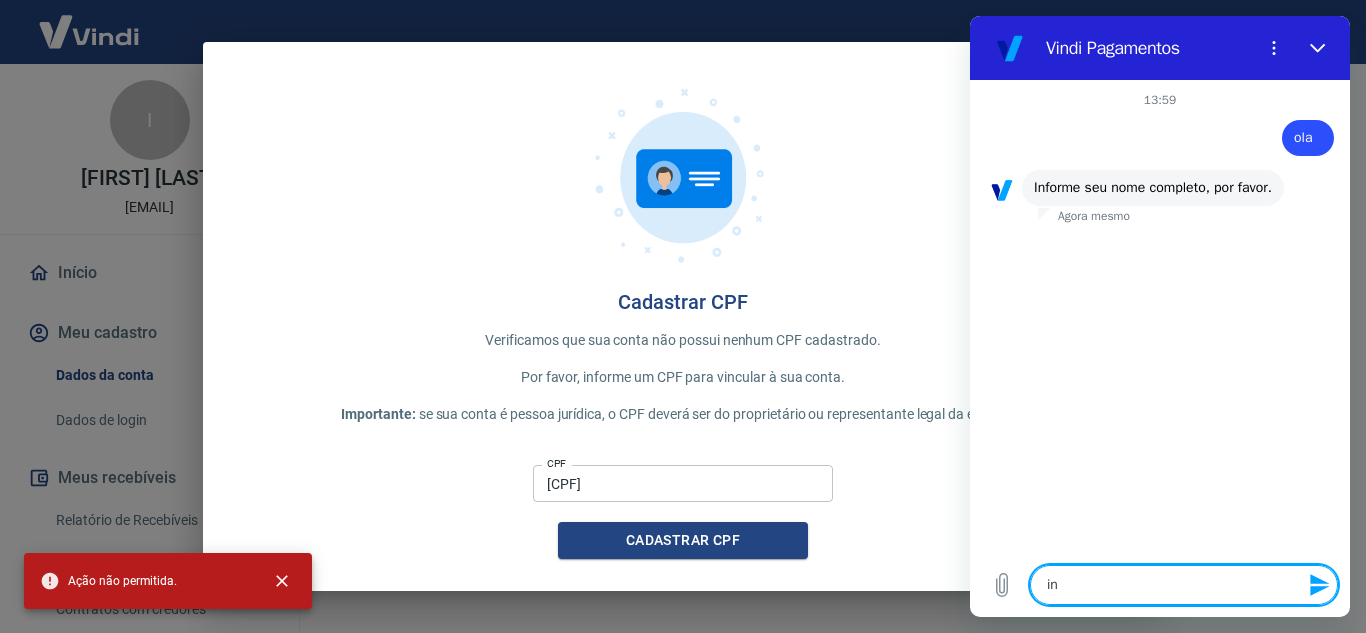 type on "ing" 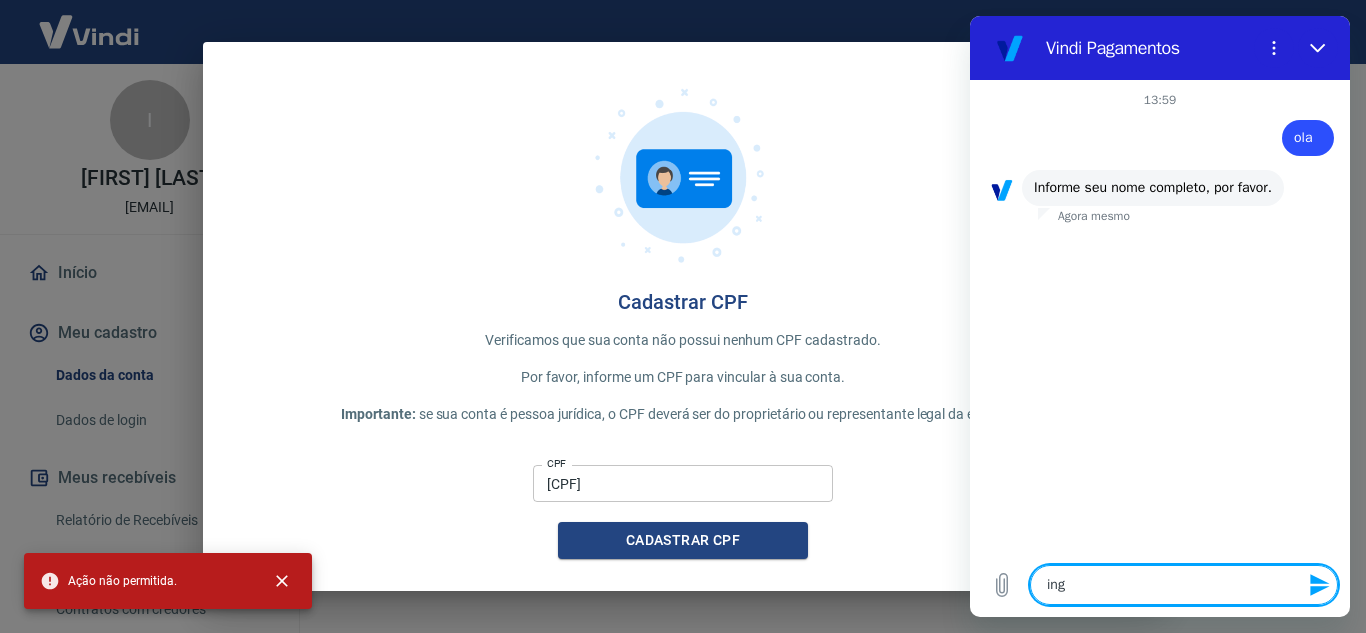 type on "ingr" 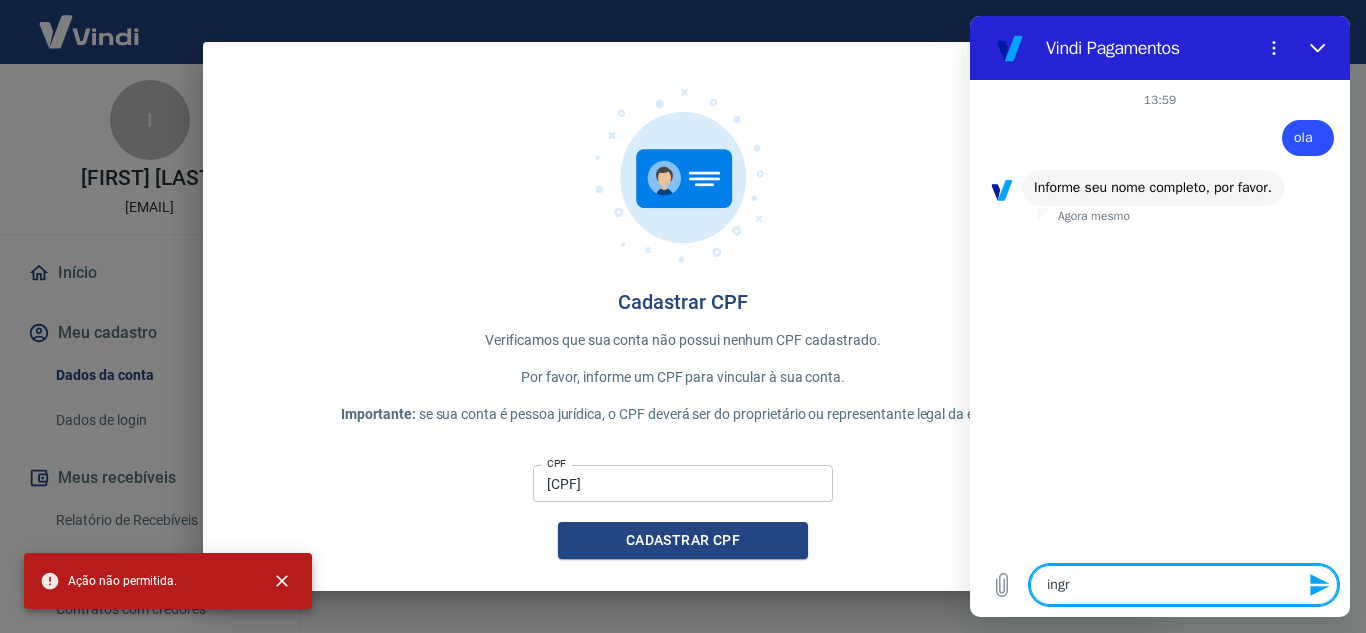 type on "[FIRST]" 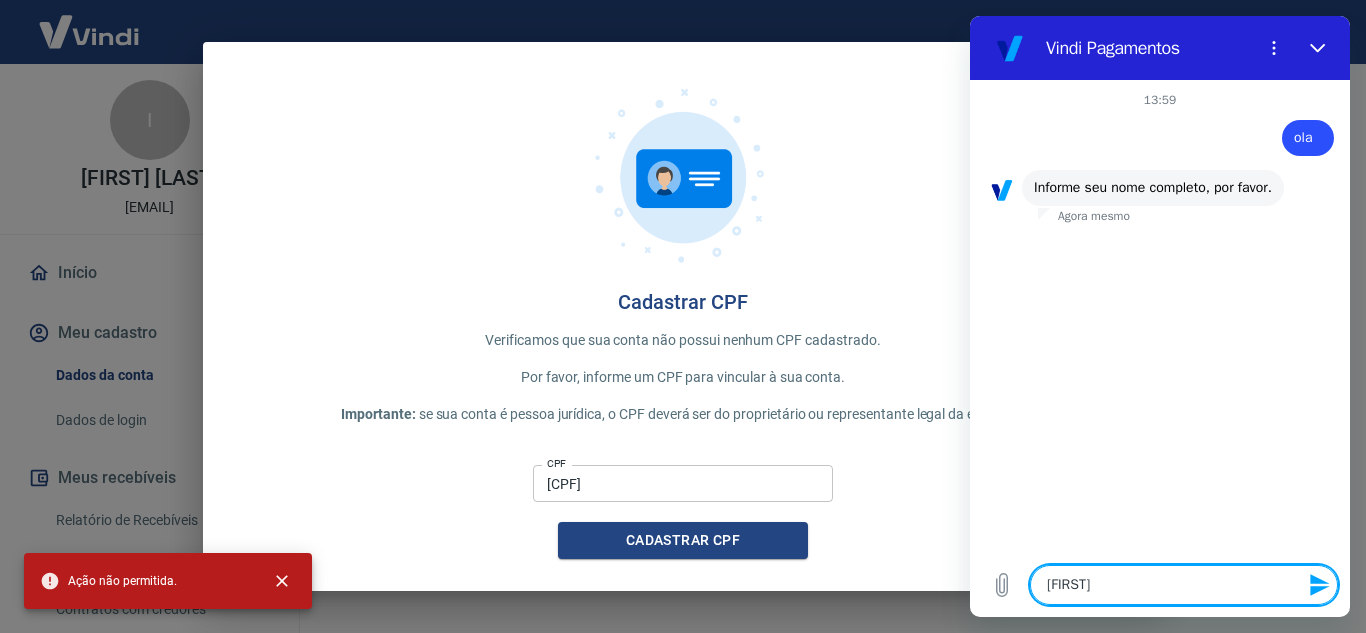 type on "[FIRST]" 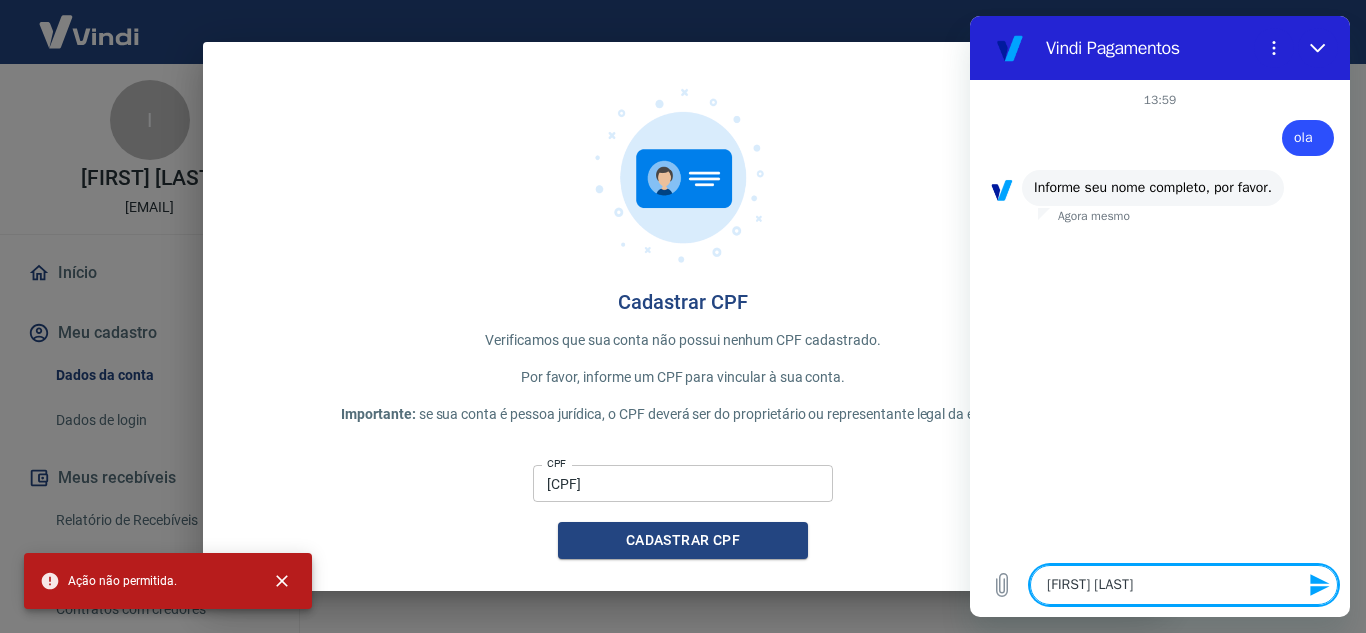 type on "[FIRST] [LAST]" 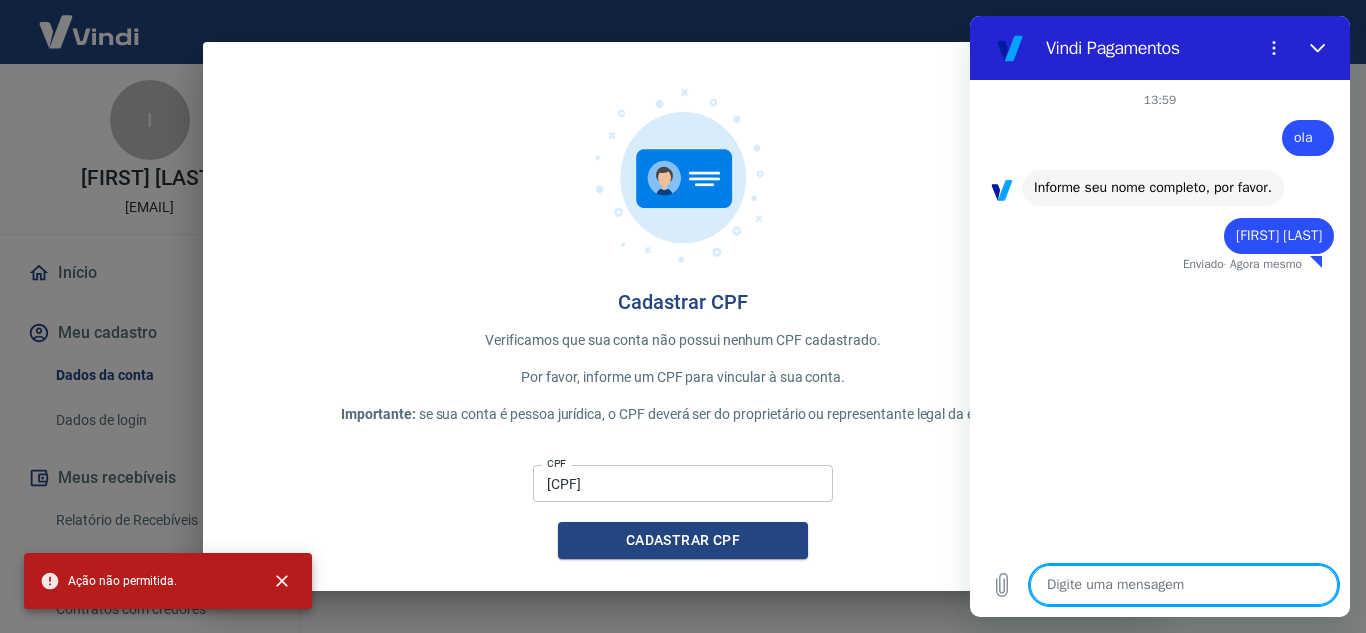 type on "x" 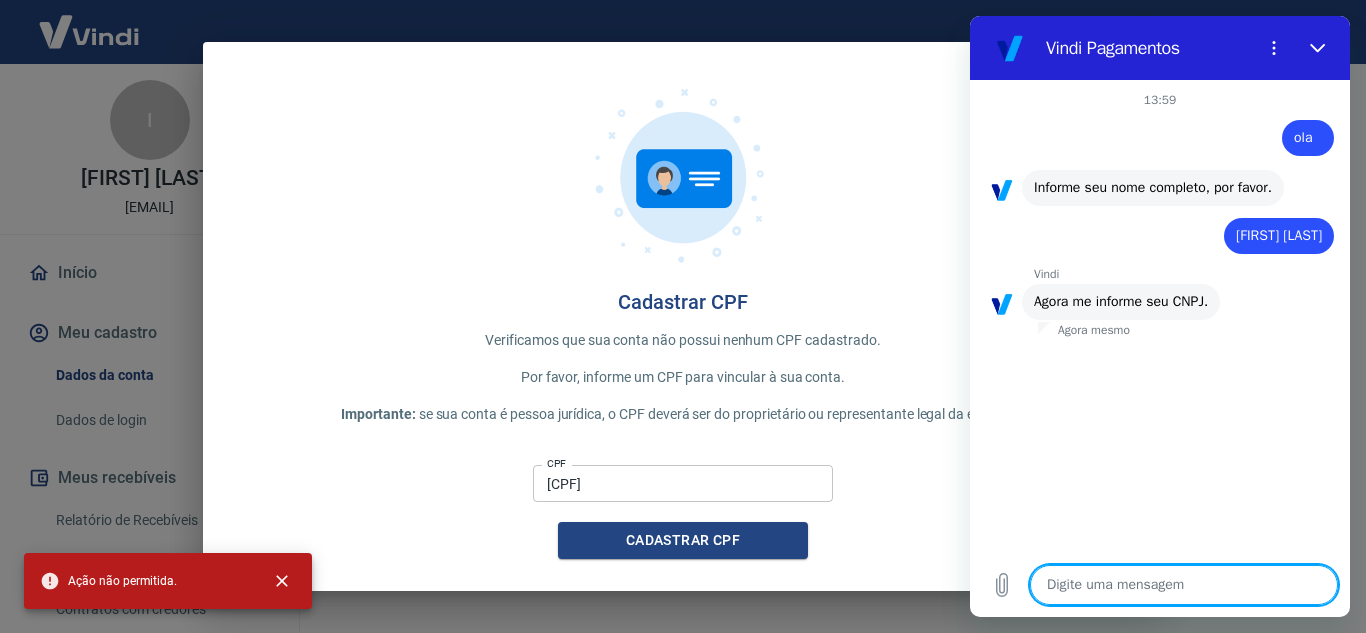 type on "3" 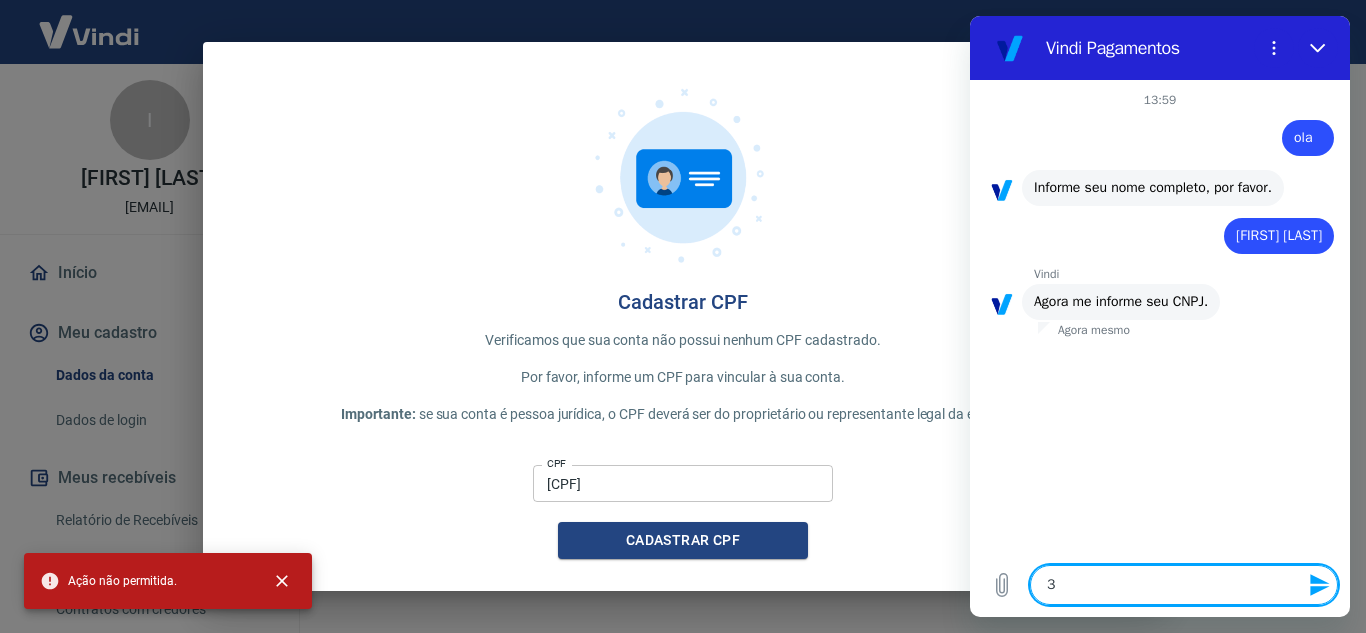 type on "33" 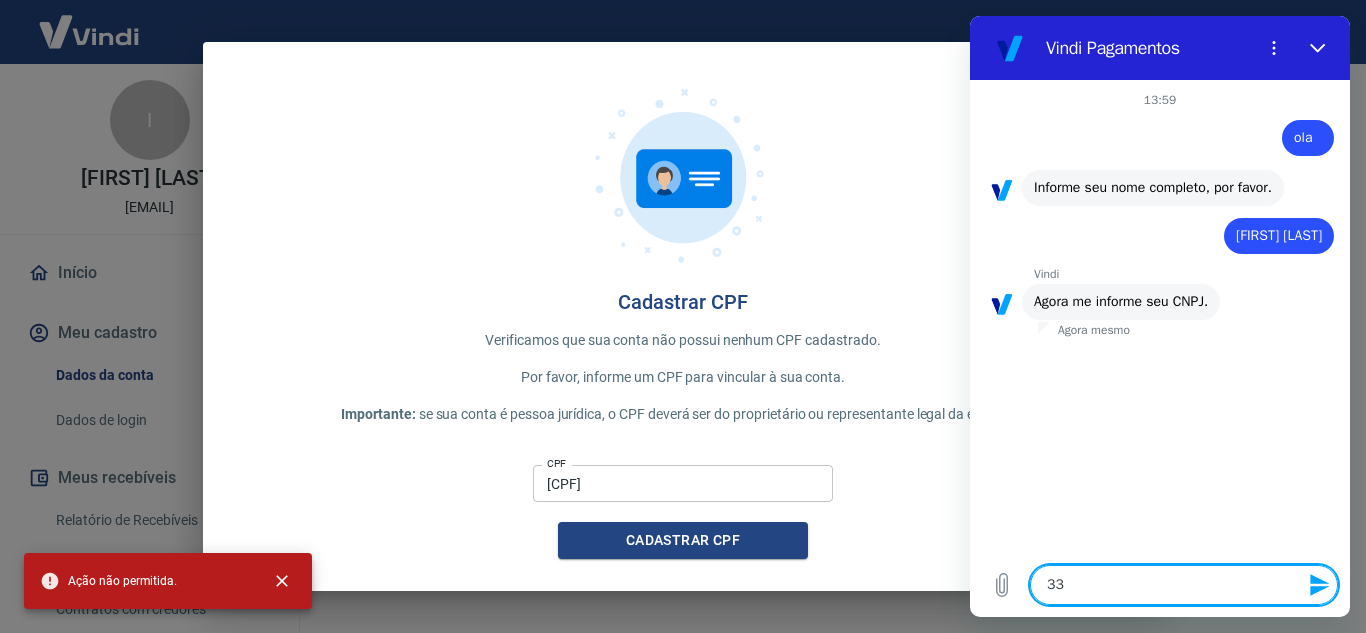 type on "337" 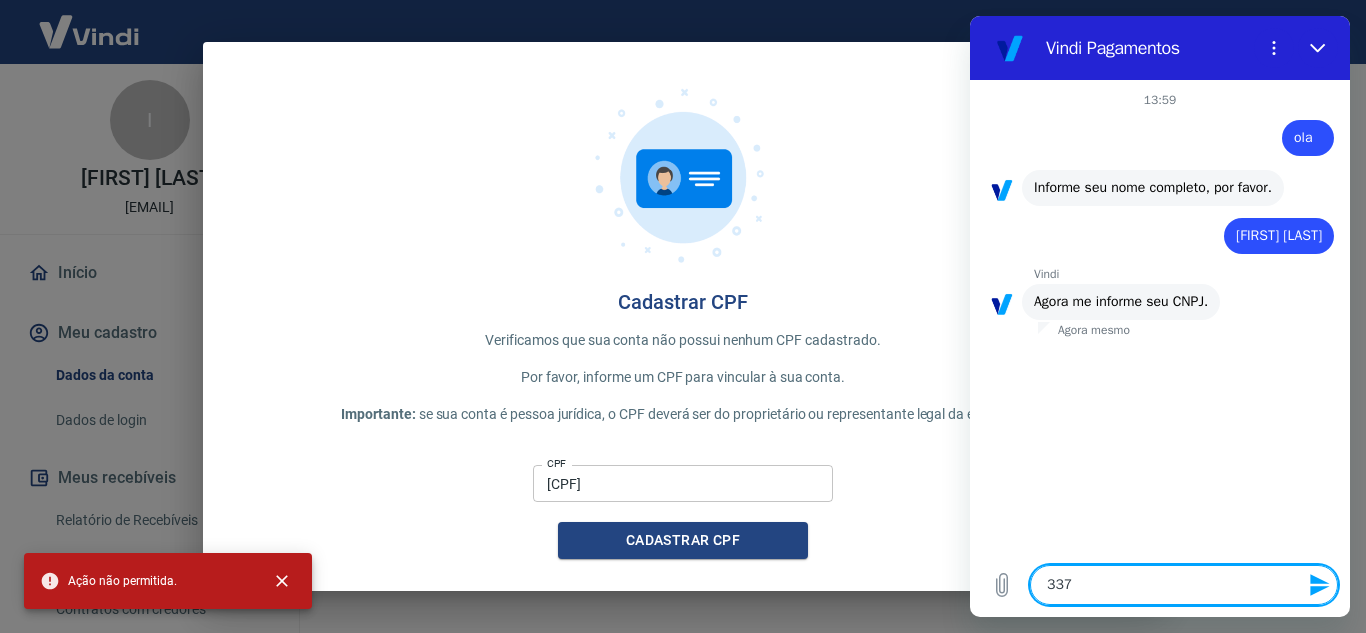 type on "[CPF]" 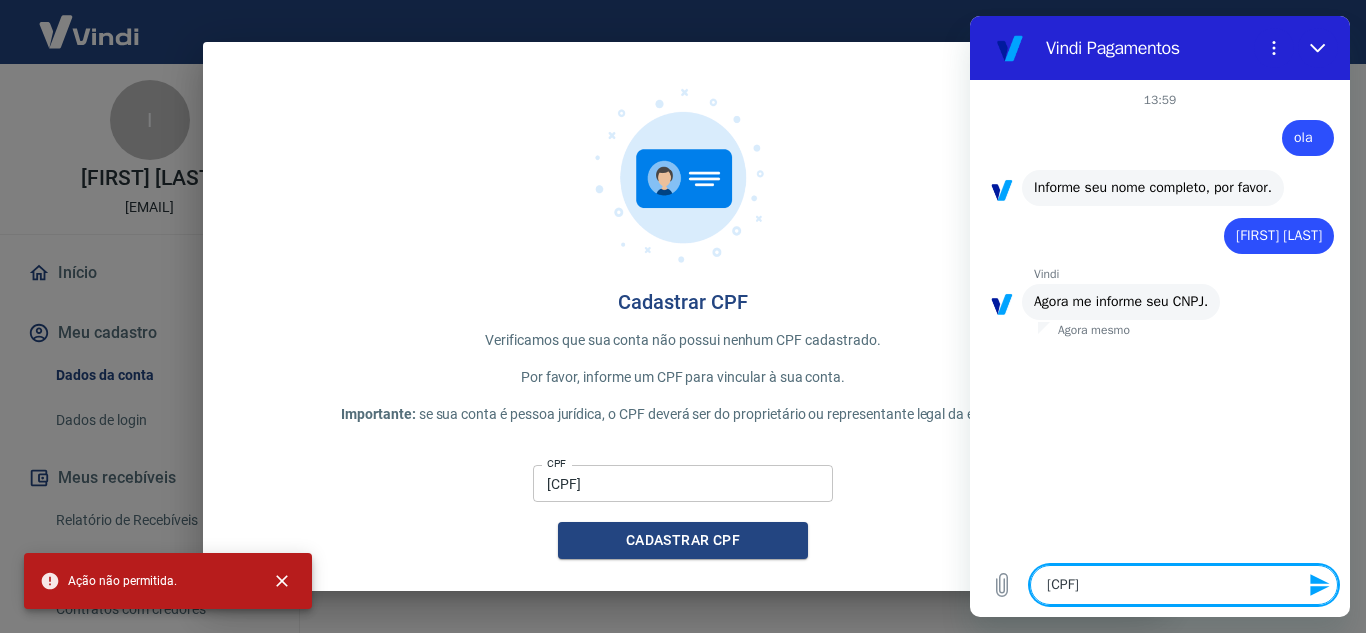 type on "33721" 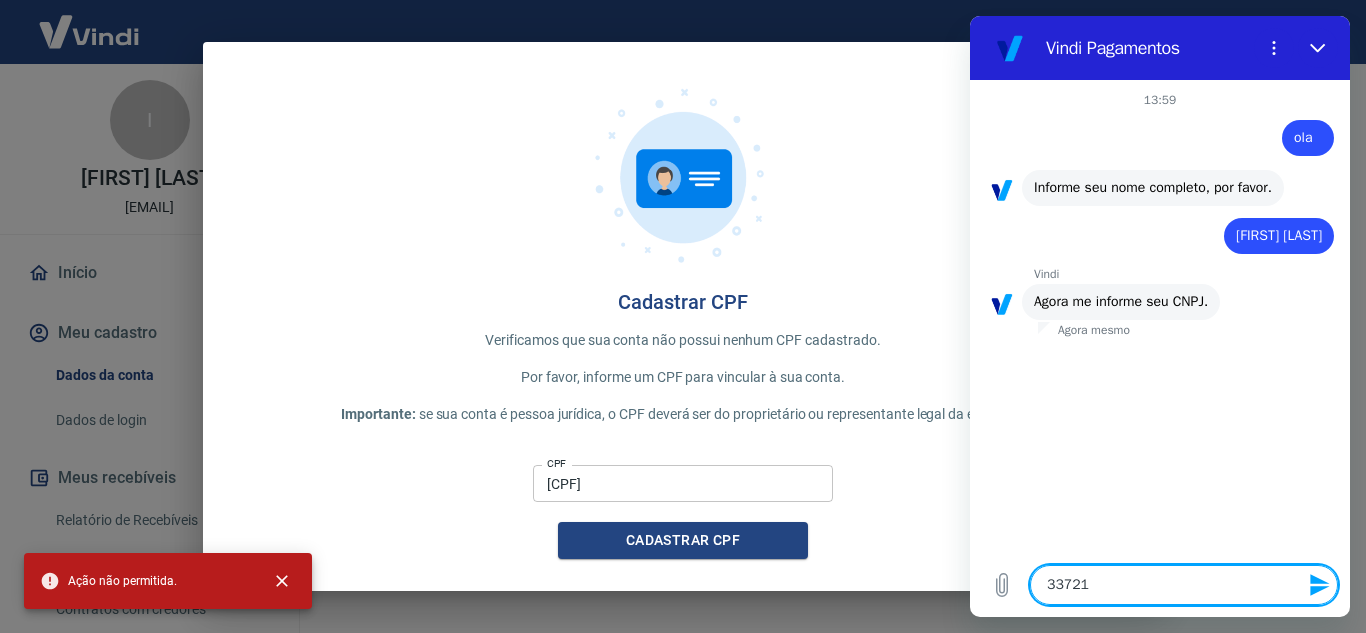 type on "337219" 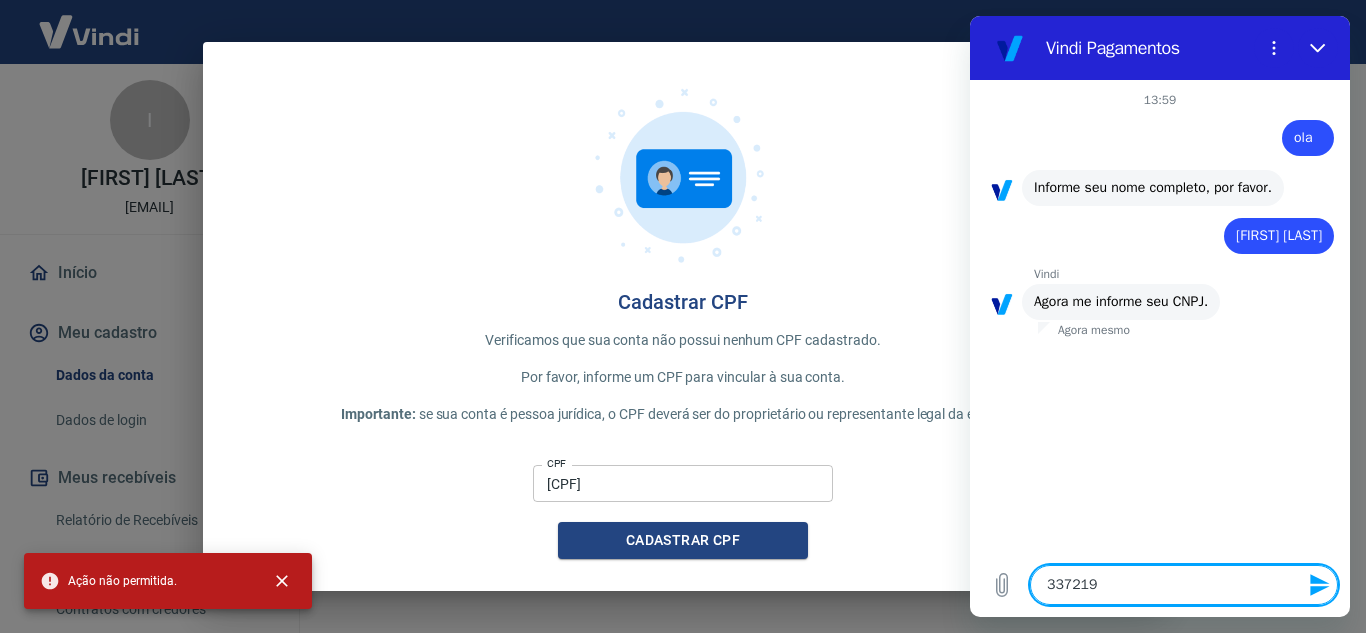 type on "x" 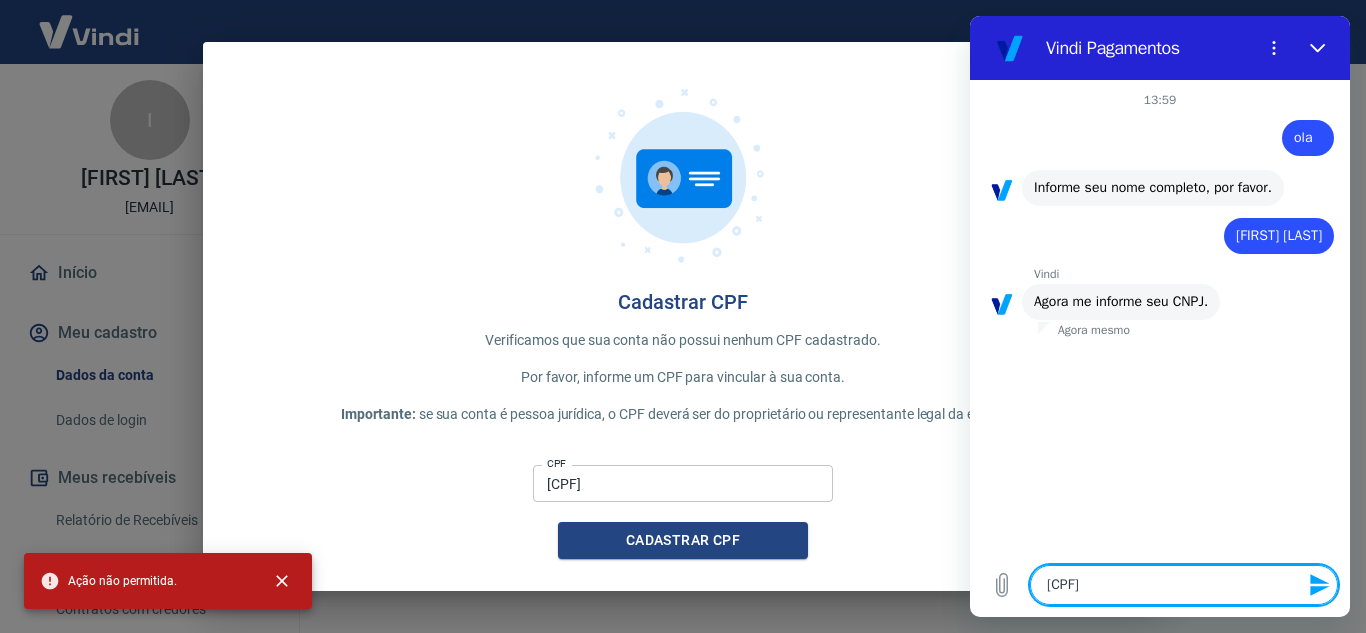 type on "33721957" 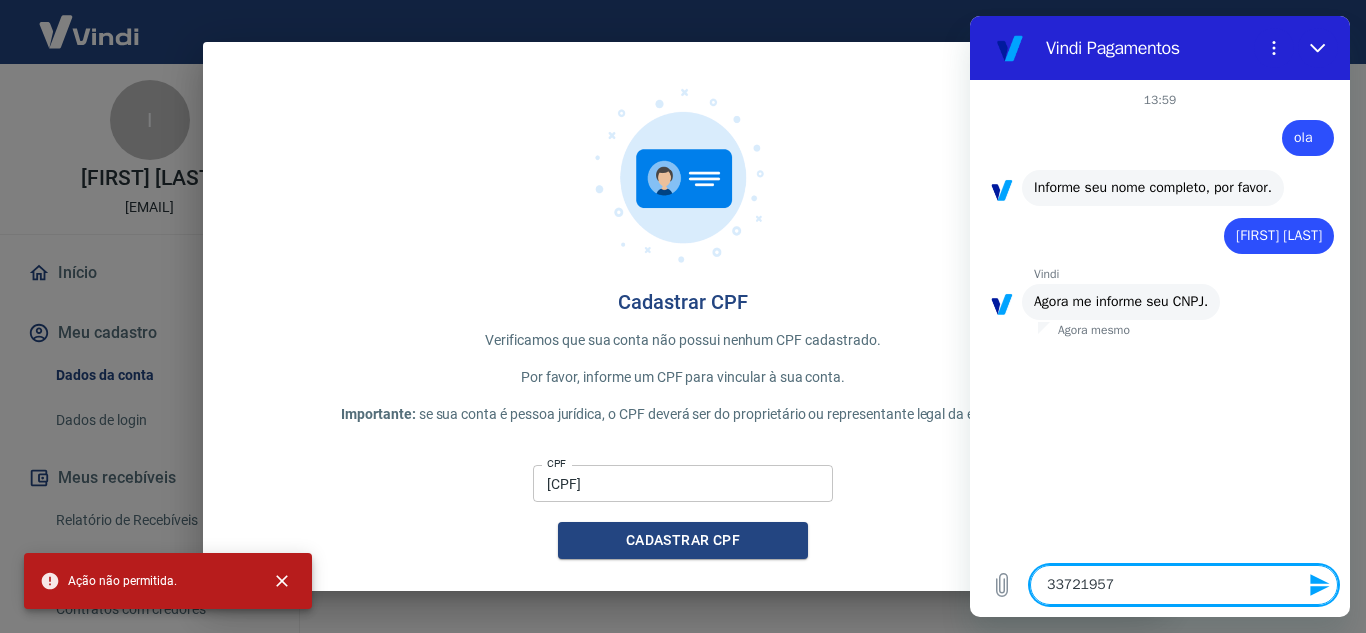 type on "337219570" 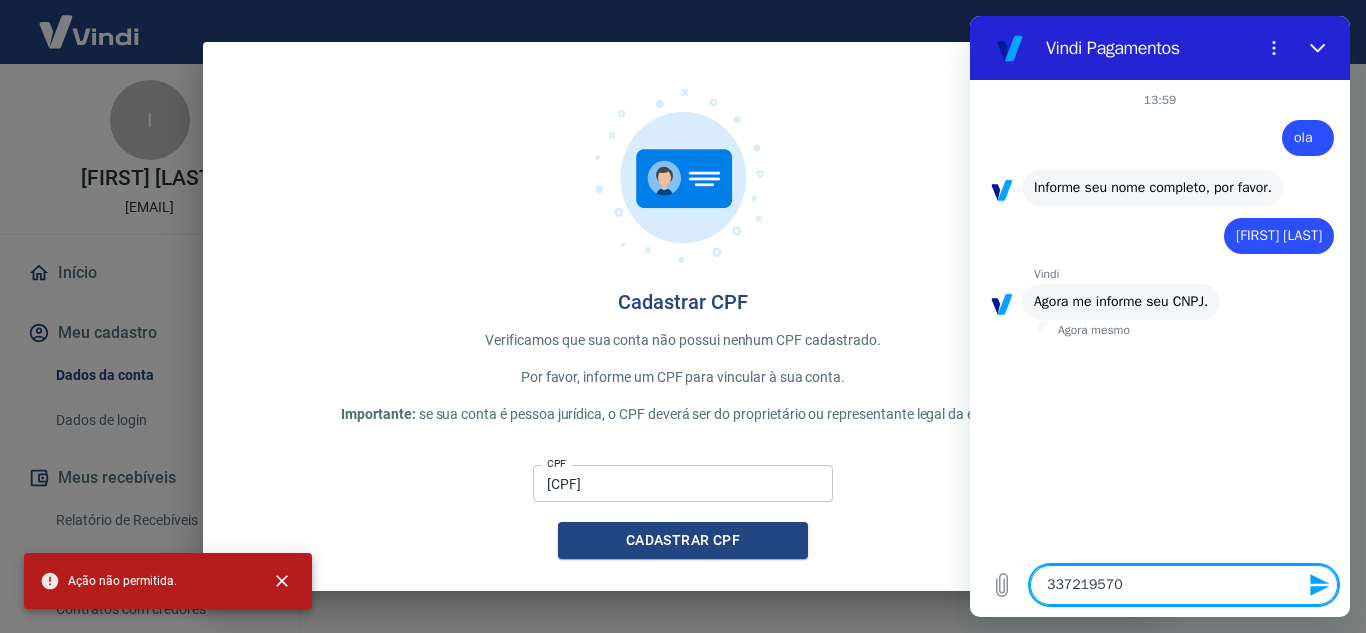 type on "[CPF]" 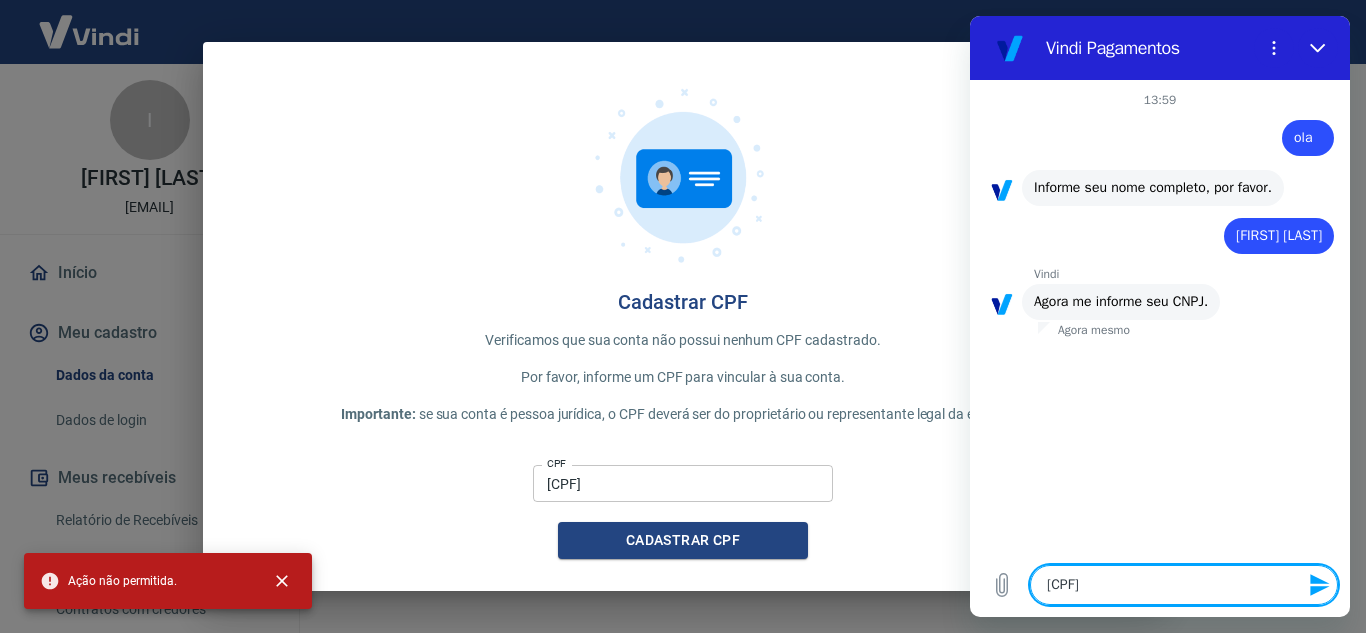 type on "[CPF]" 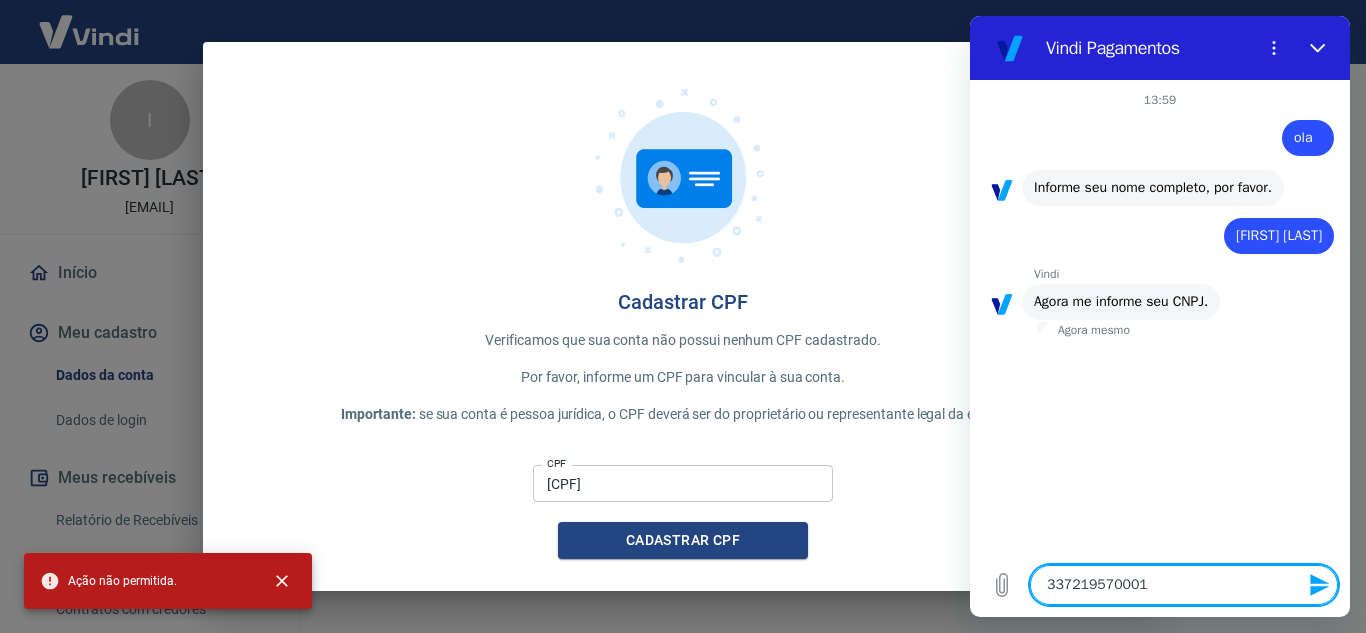 type on "3372195700018" 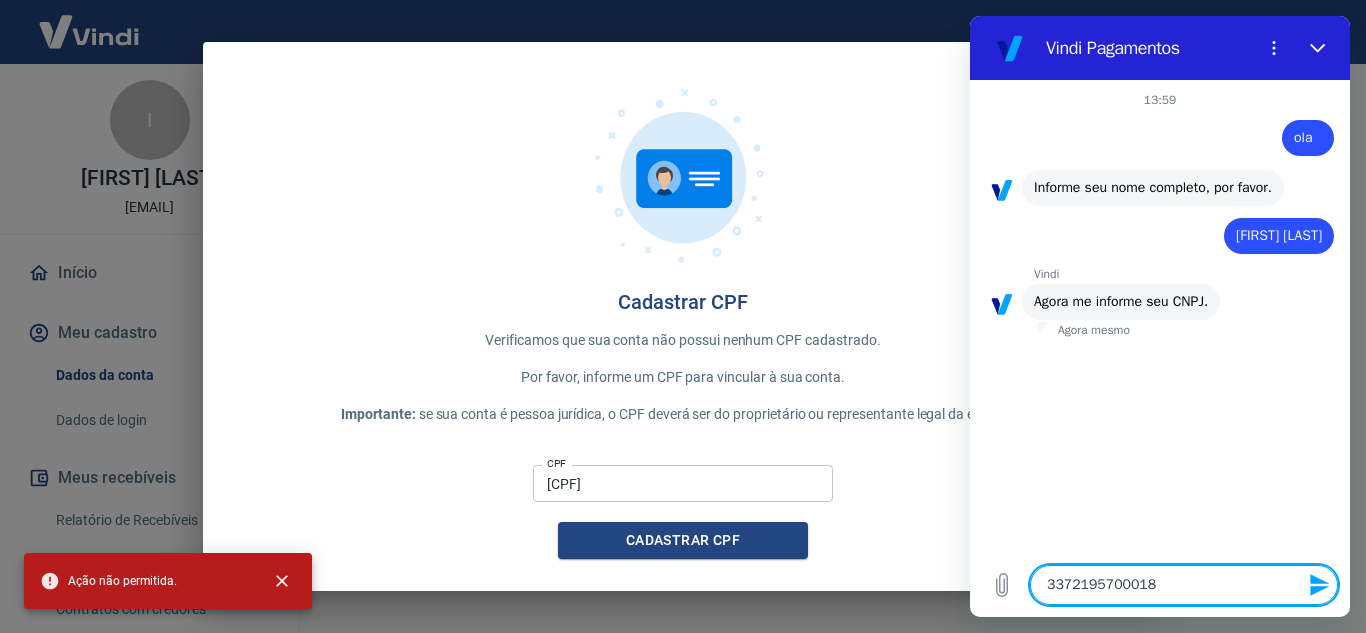 type on "[CPF]" 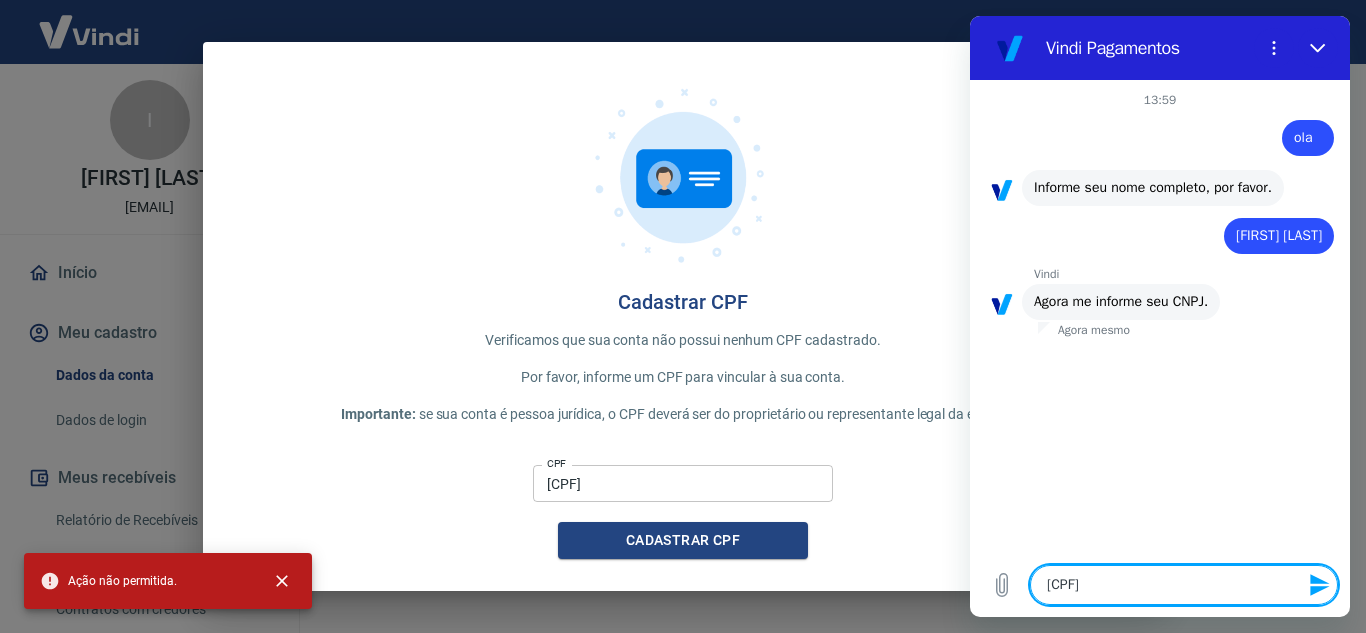 type 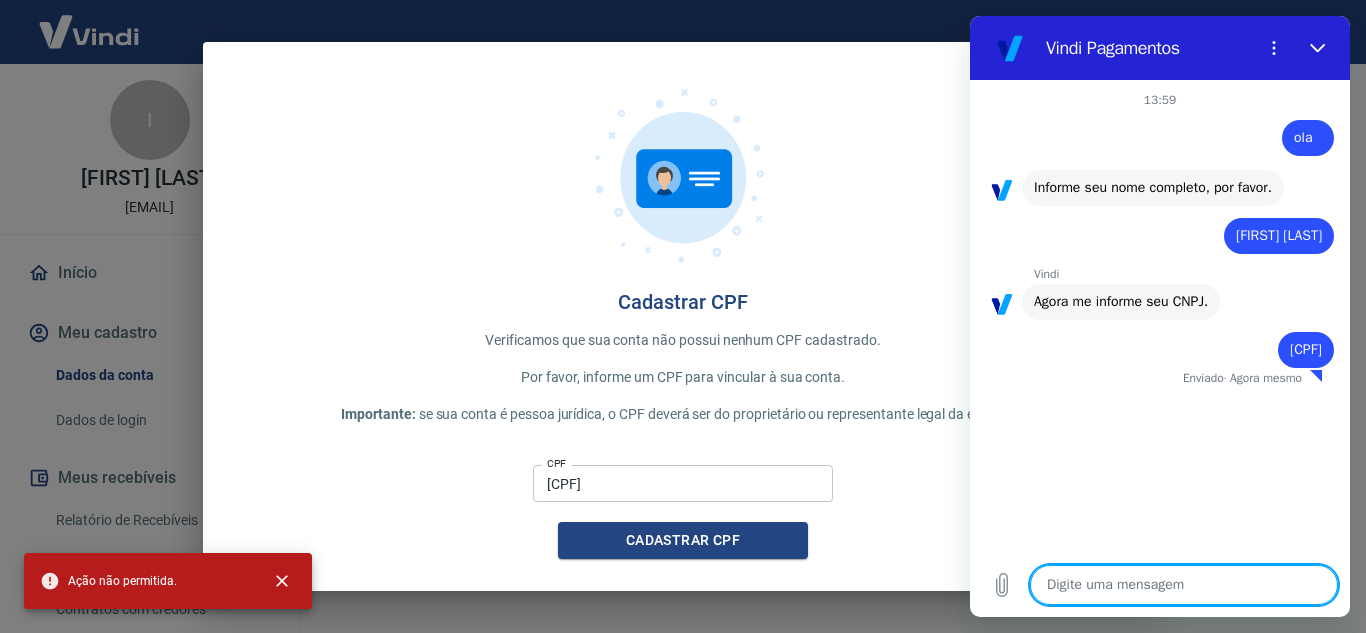 type on "x" 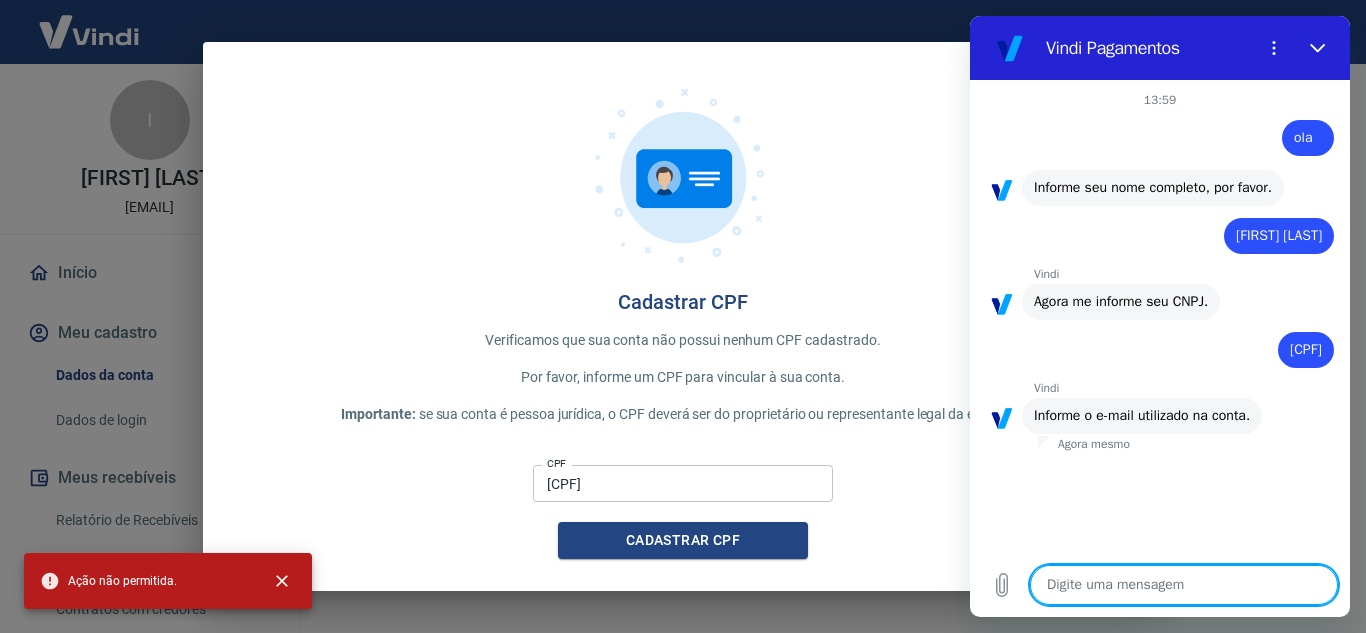 type on "i" 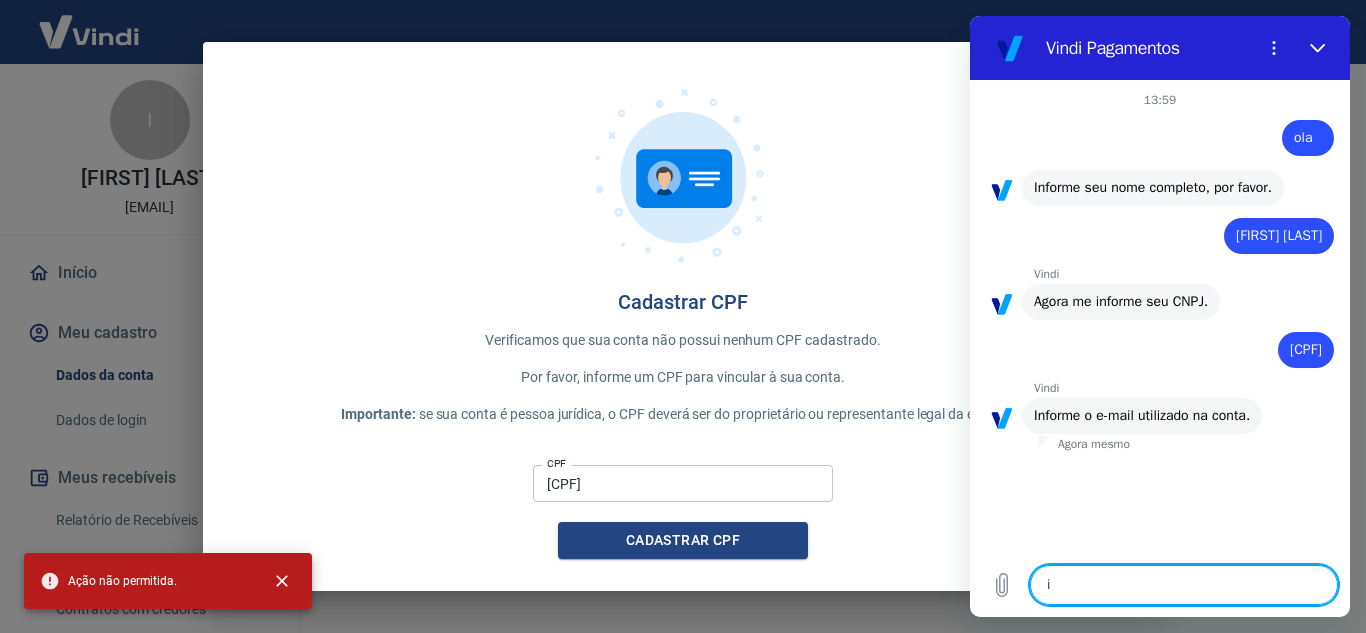 type on "x" 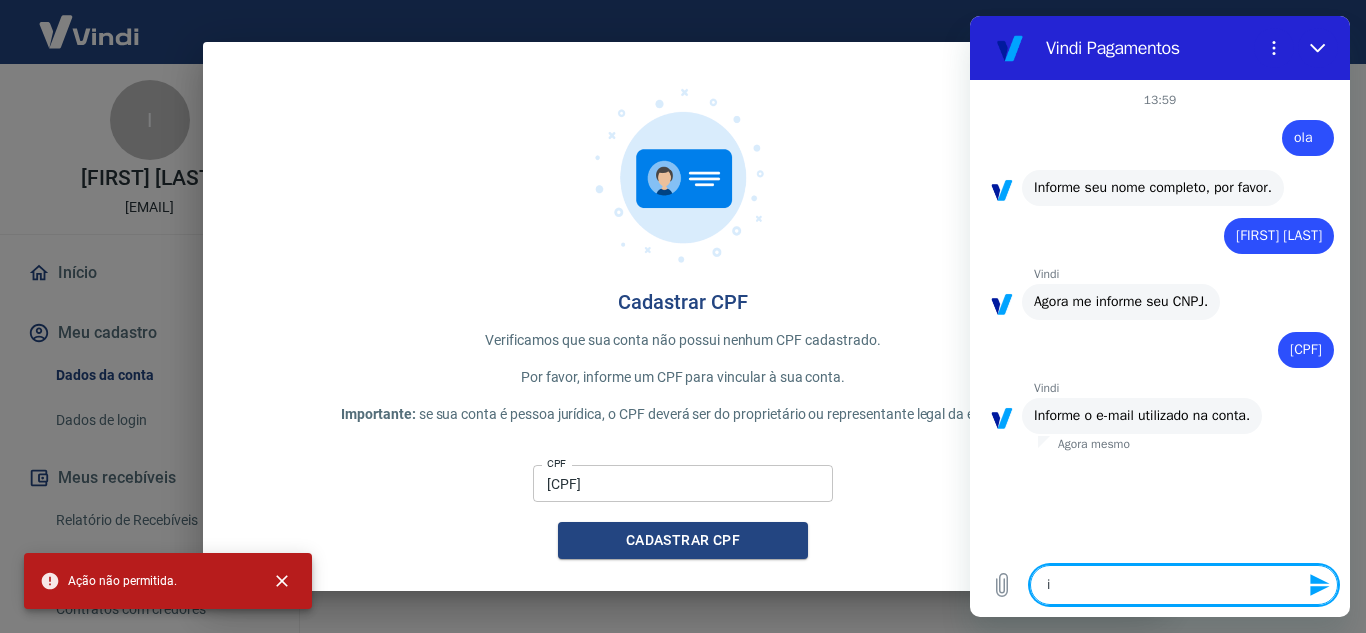 type on "in" 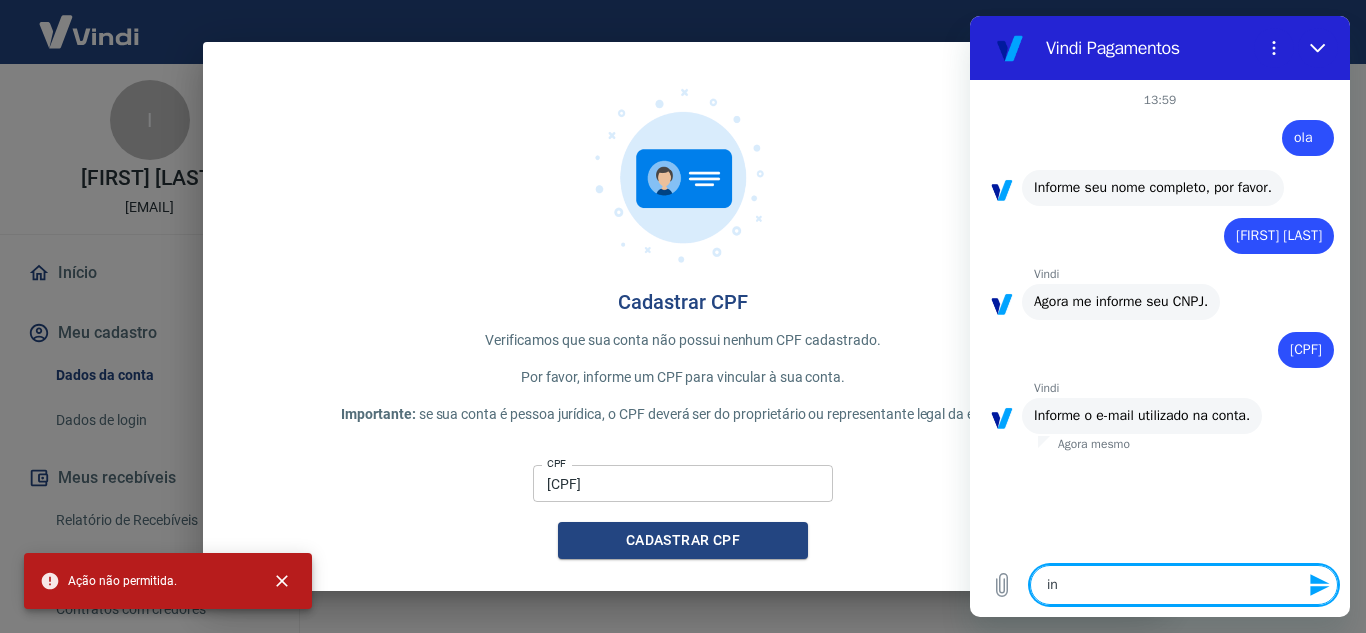 type on "ing" 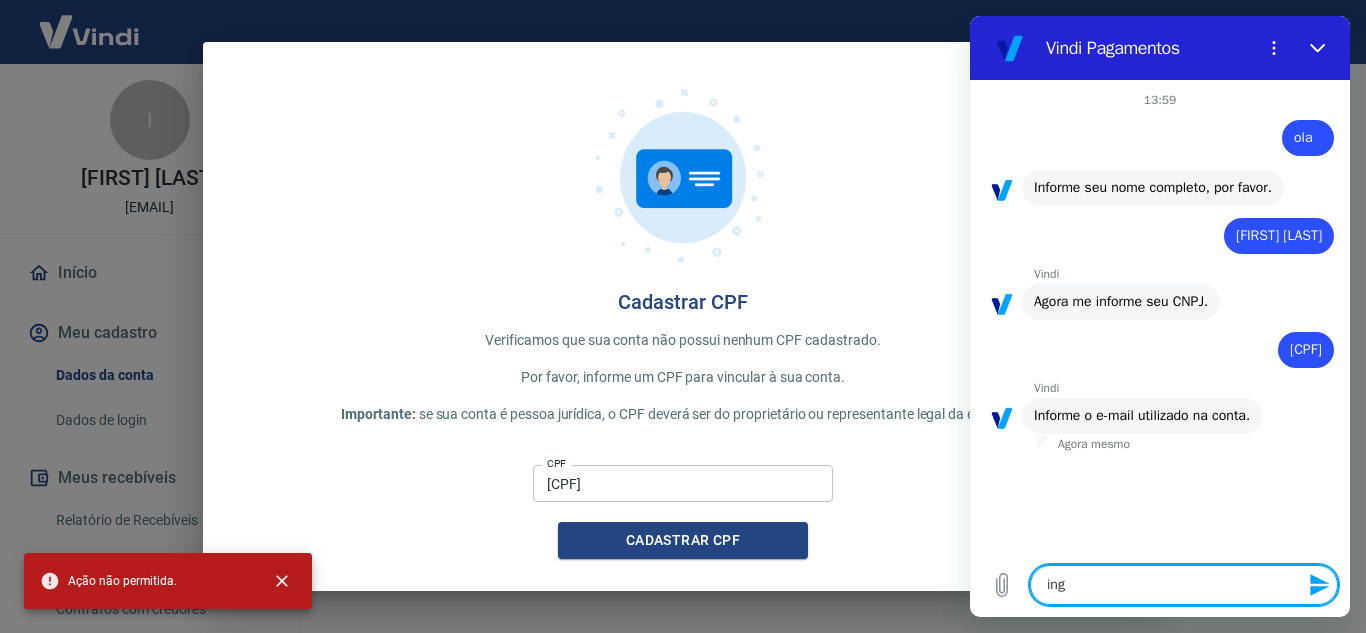 type on "ingr" 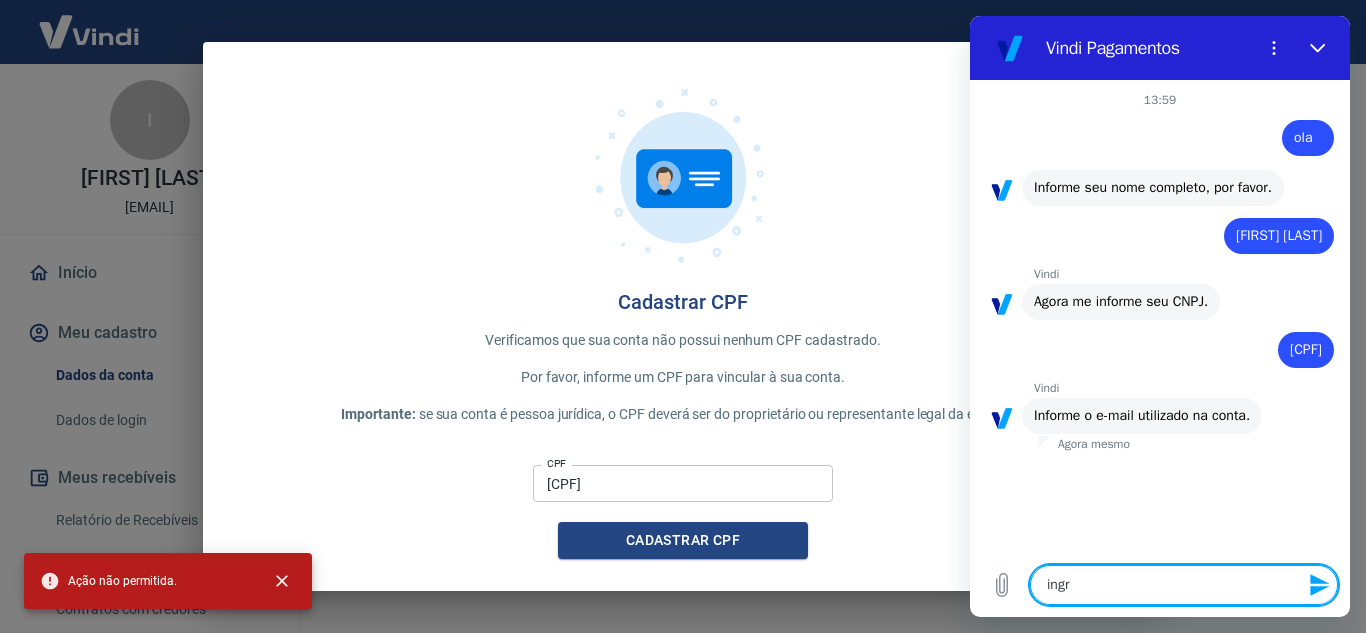 type on "[FIRST]" 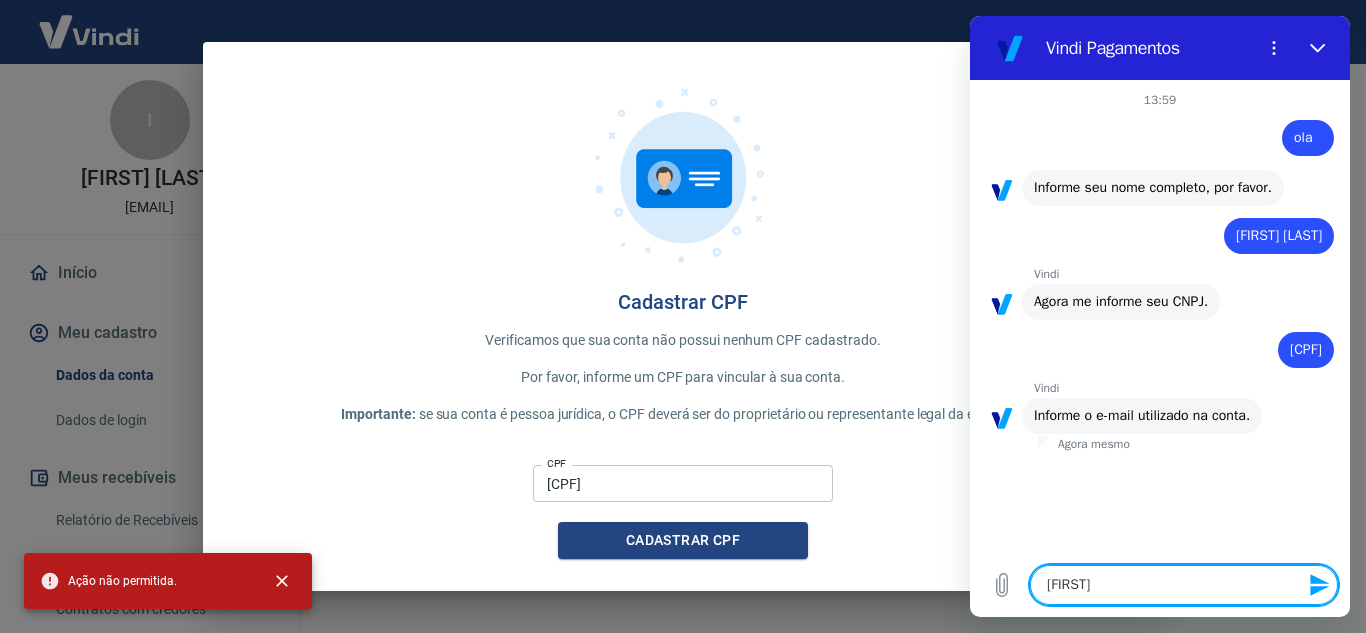 type on "[FIRST]" 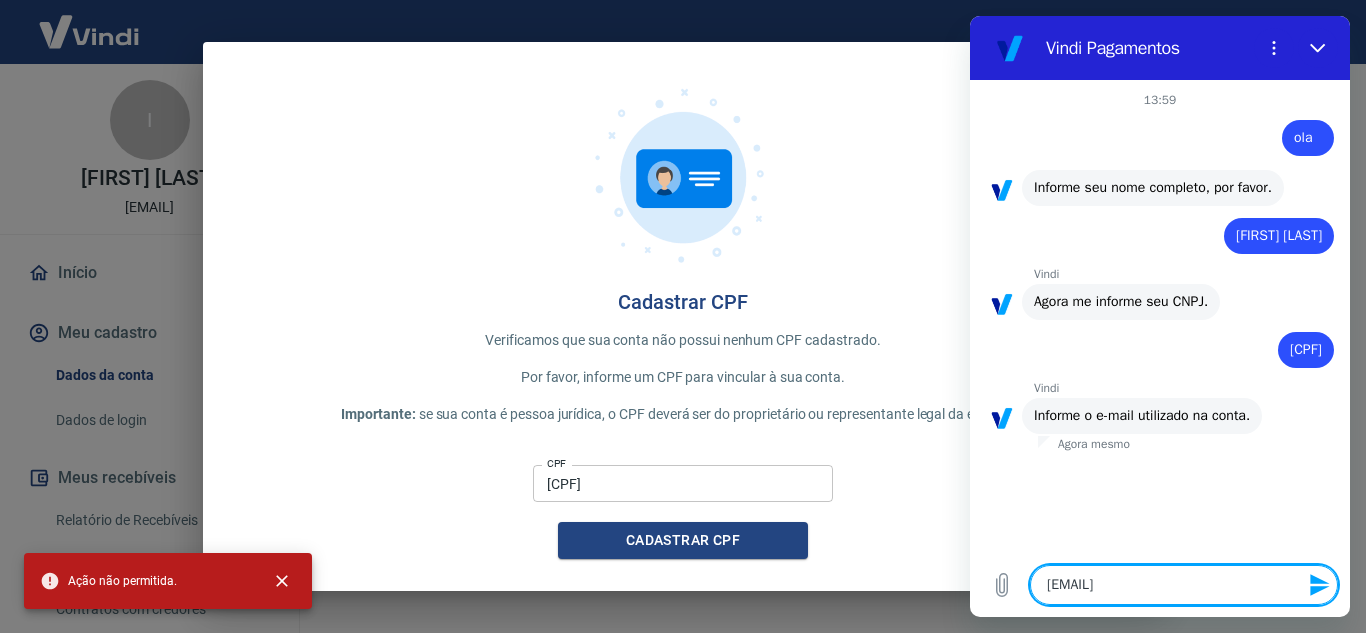 type on "[EMAIL]" 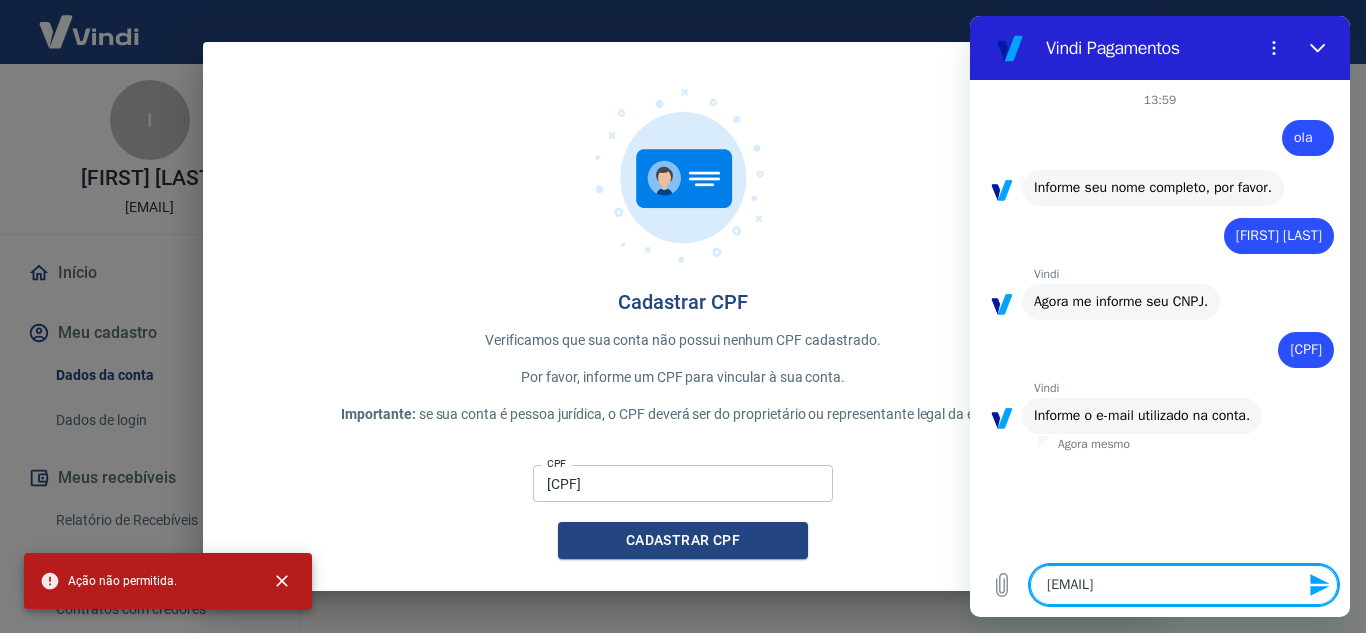 type 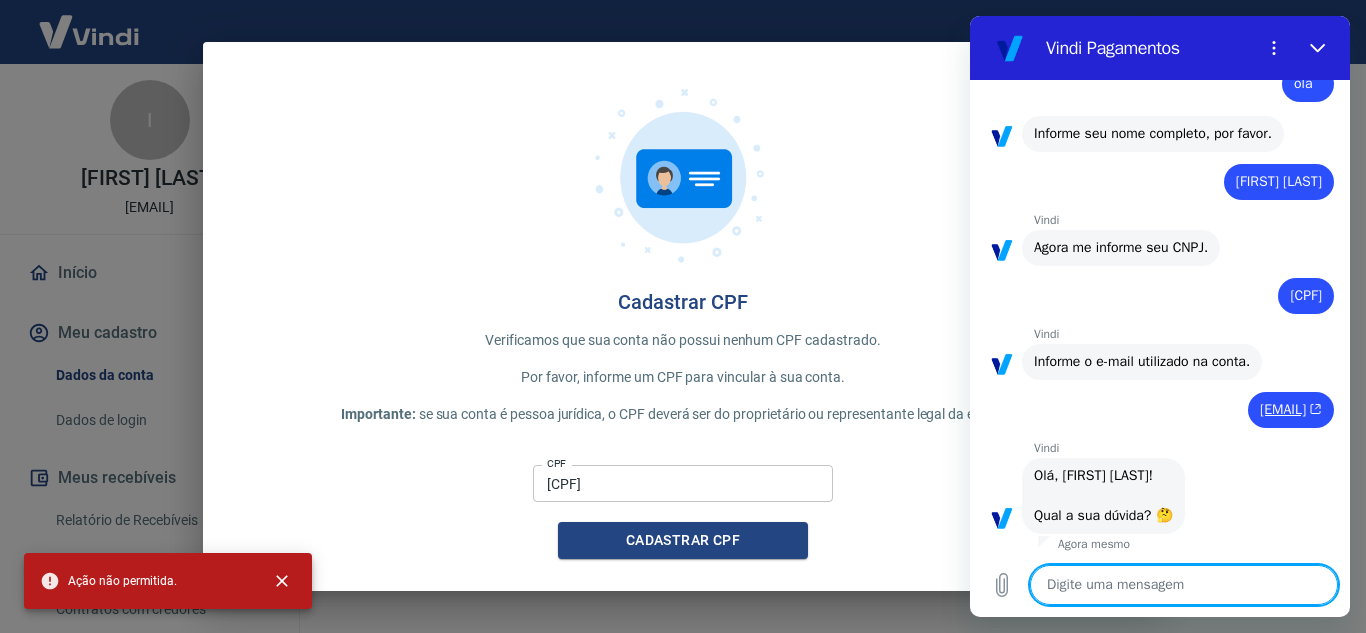 scroll, scrollTop: 446, scrollLeft: 0, axis: vertical 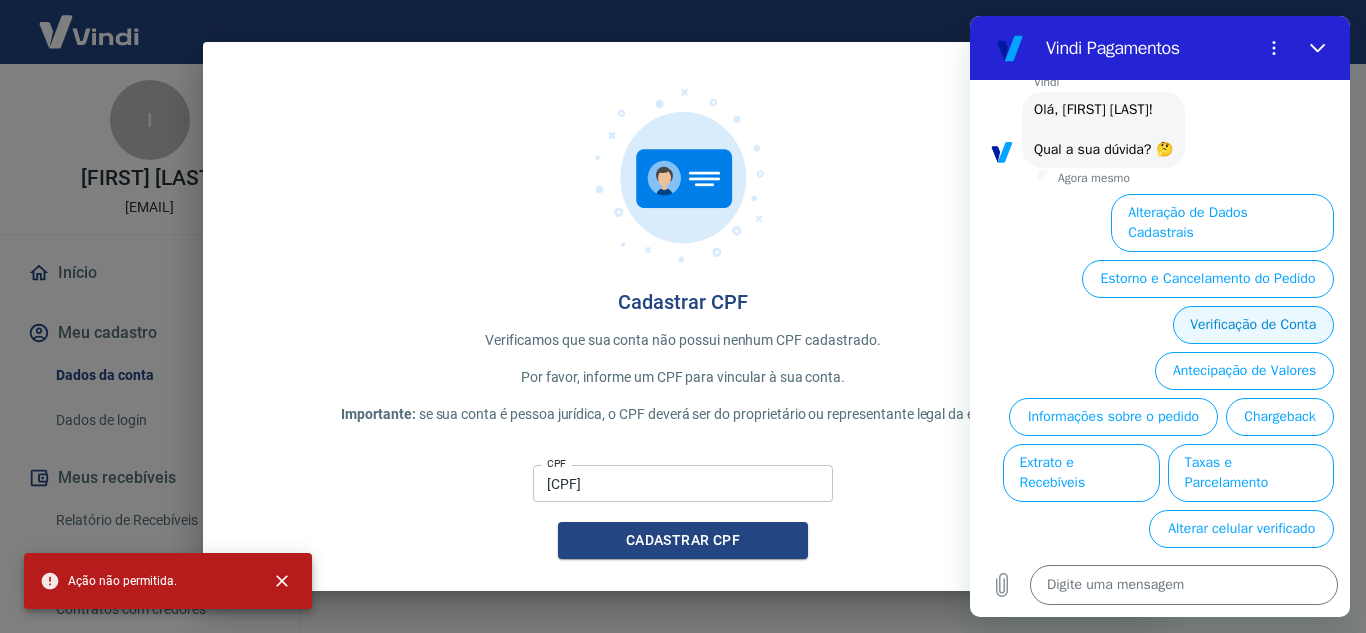 click on "Verificação de Conta" at bounding box center (1253, 325) 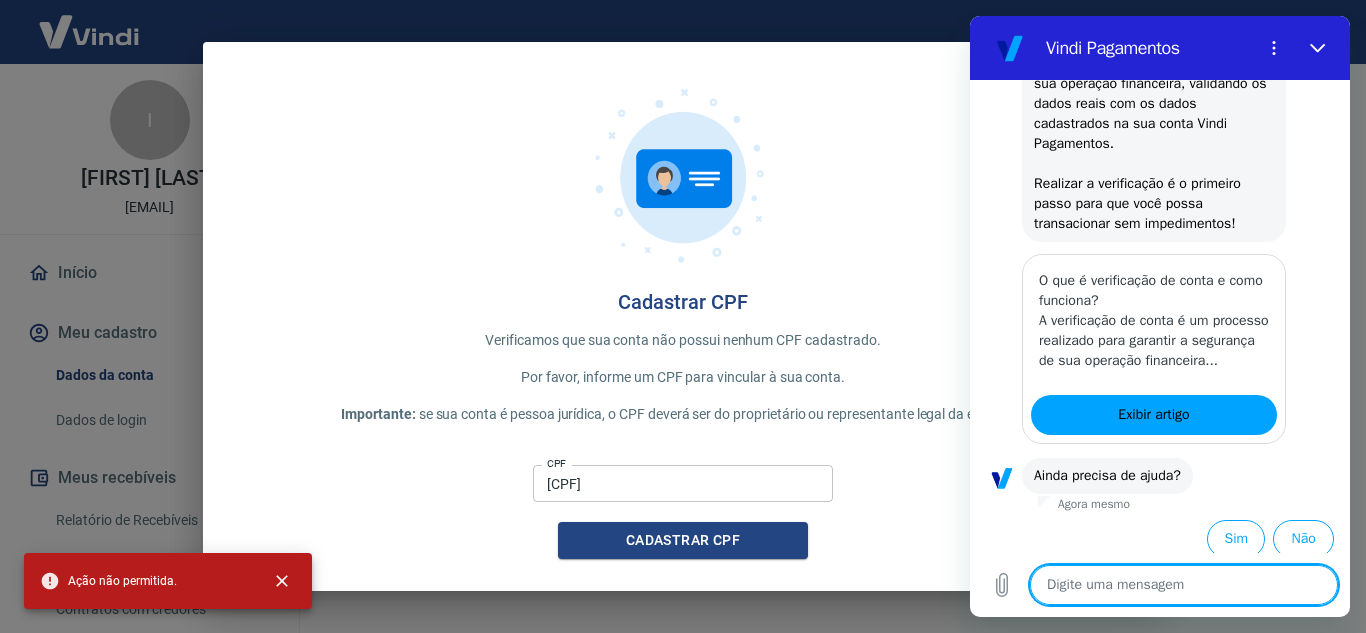 scroll, scrollTop: 690, scrollLeft: 0, axis: vertical 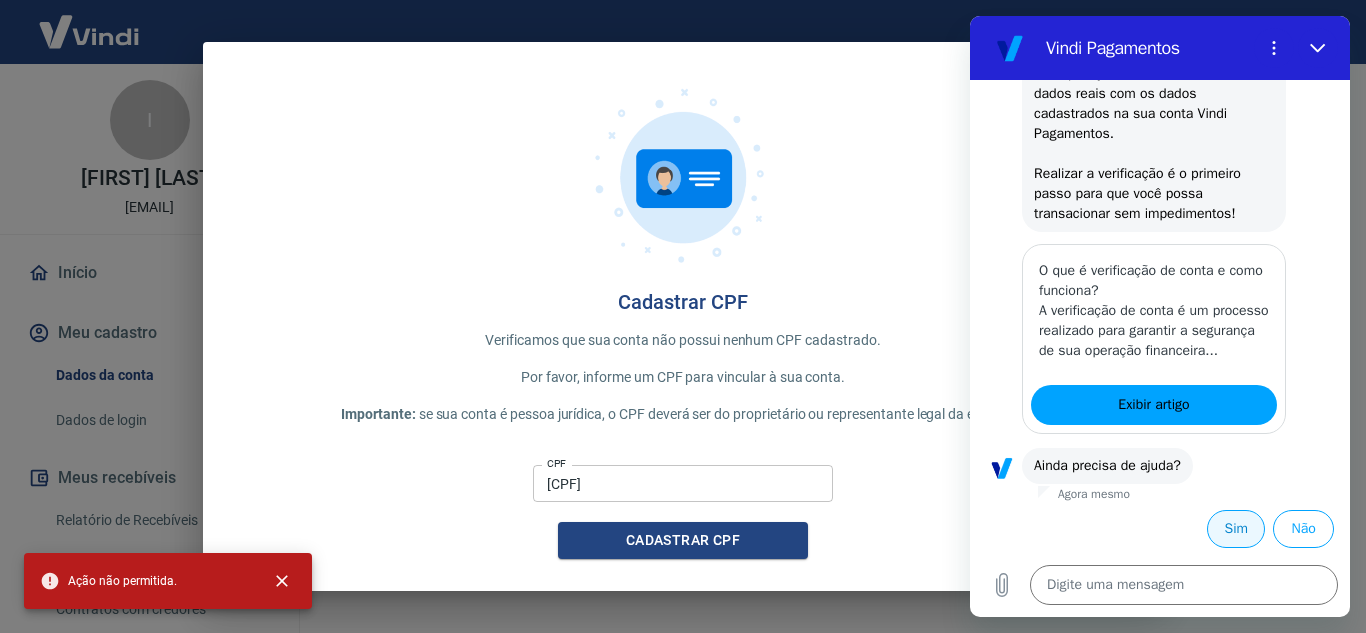 click on "Sim" at bounding box center [1236, 529] 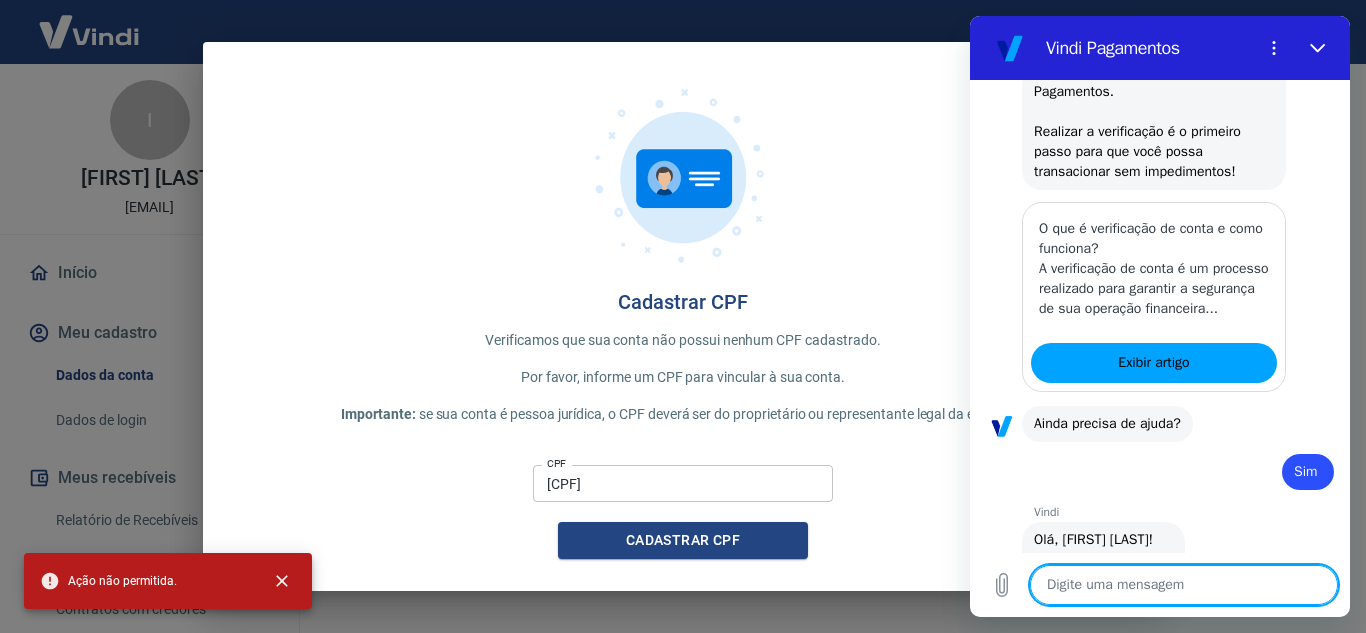 type on "x" 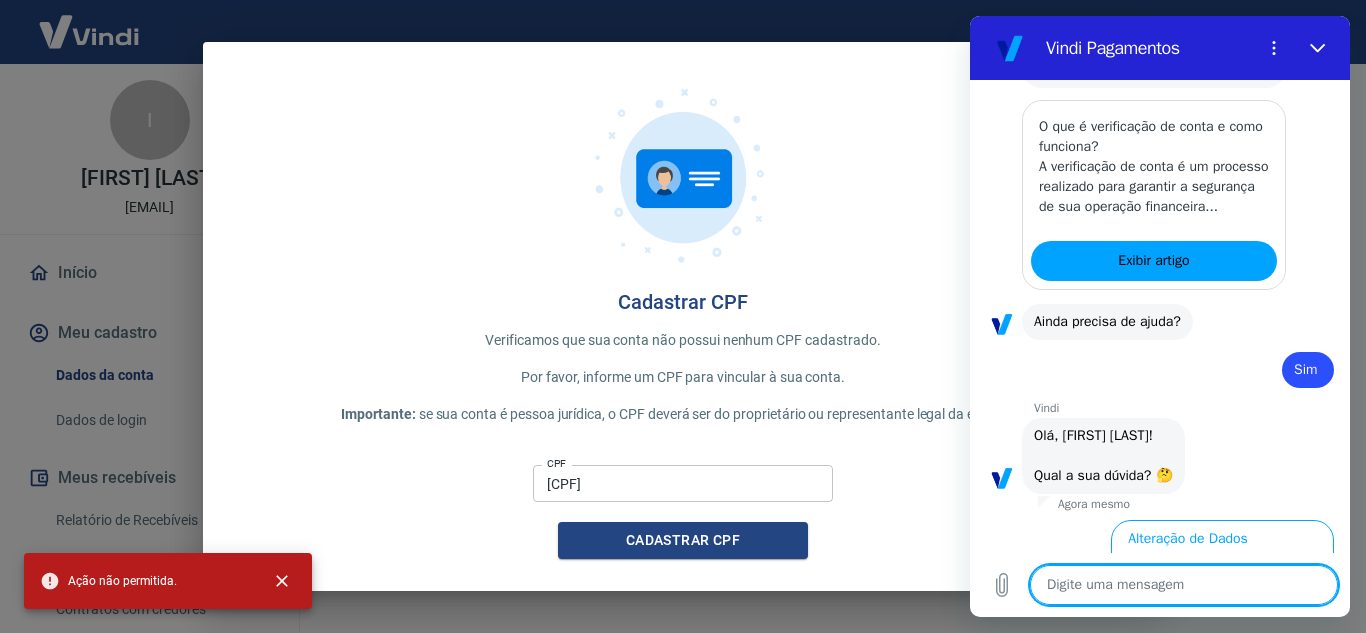 scroll, scrollTop: 1166, scrollLeft: 0, axis: vertical 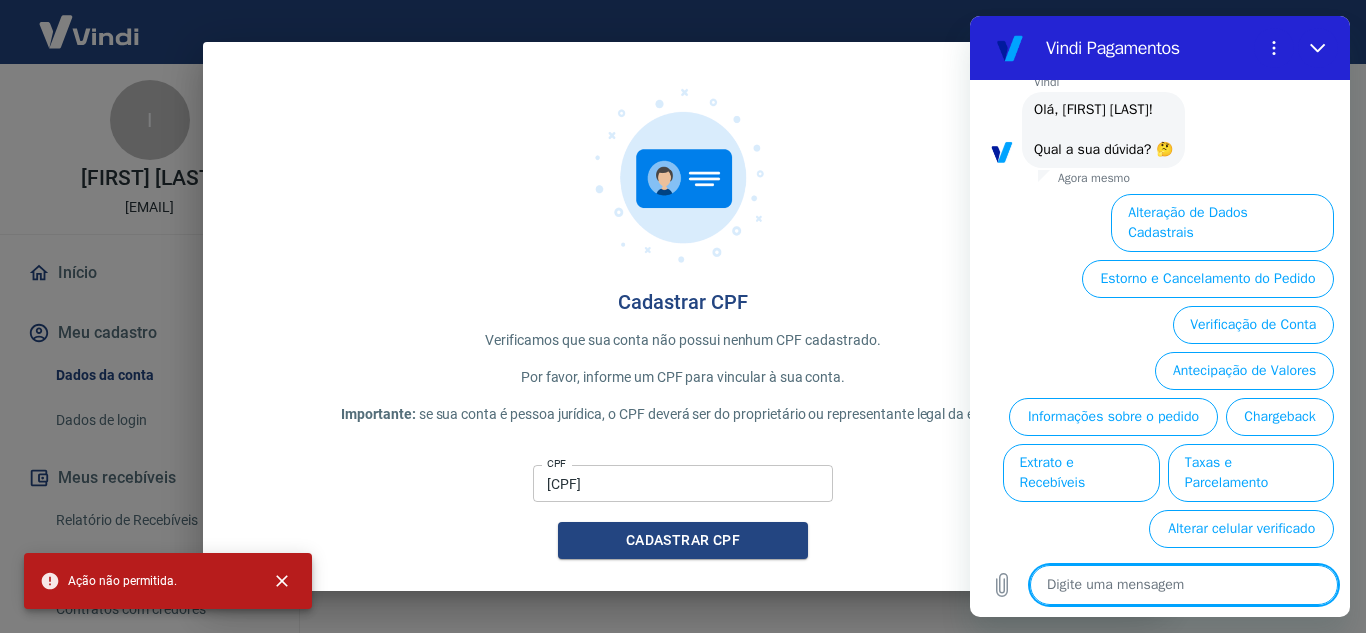 type on "f" 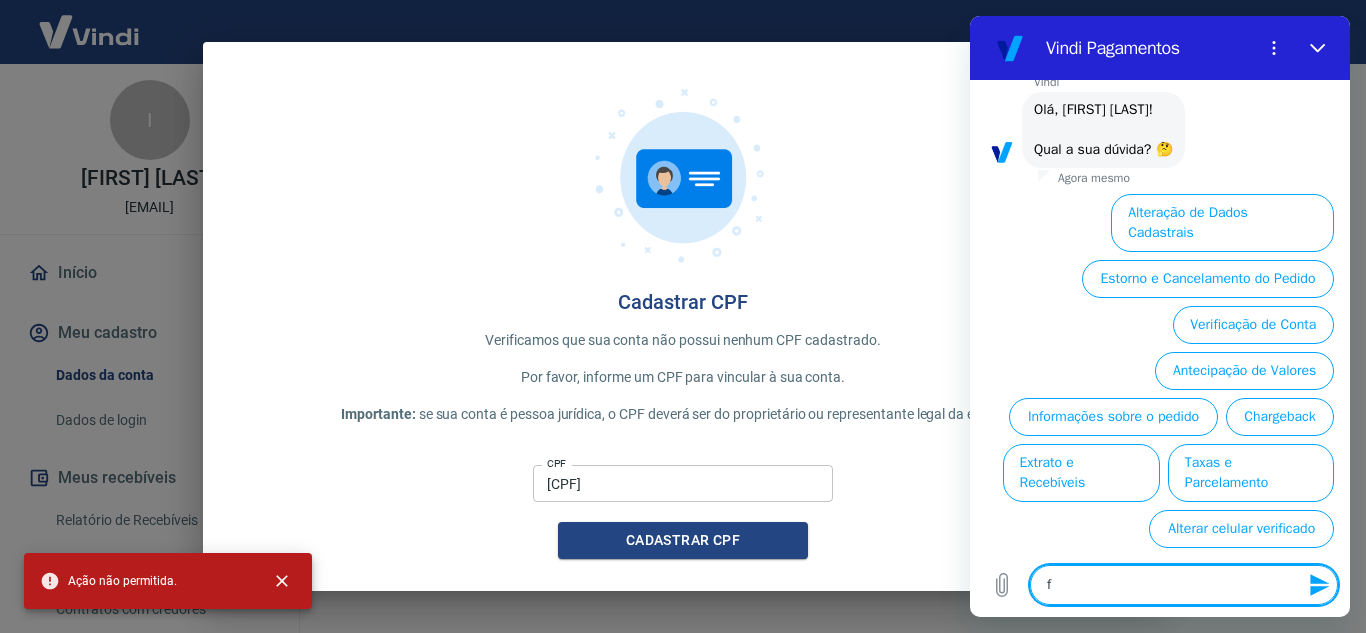 type on "fa" 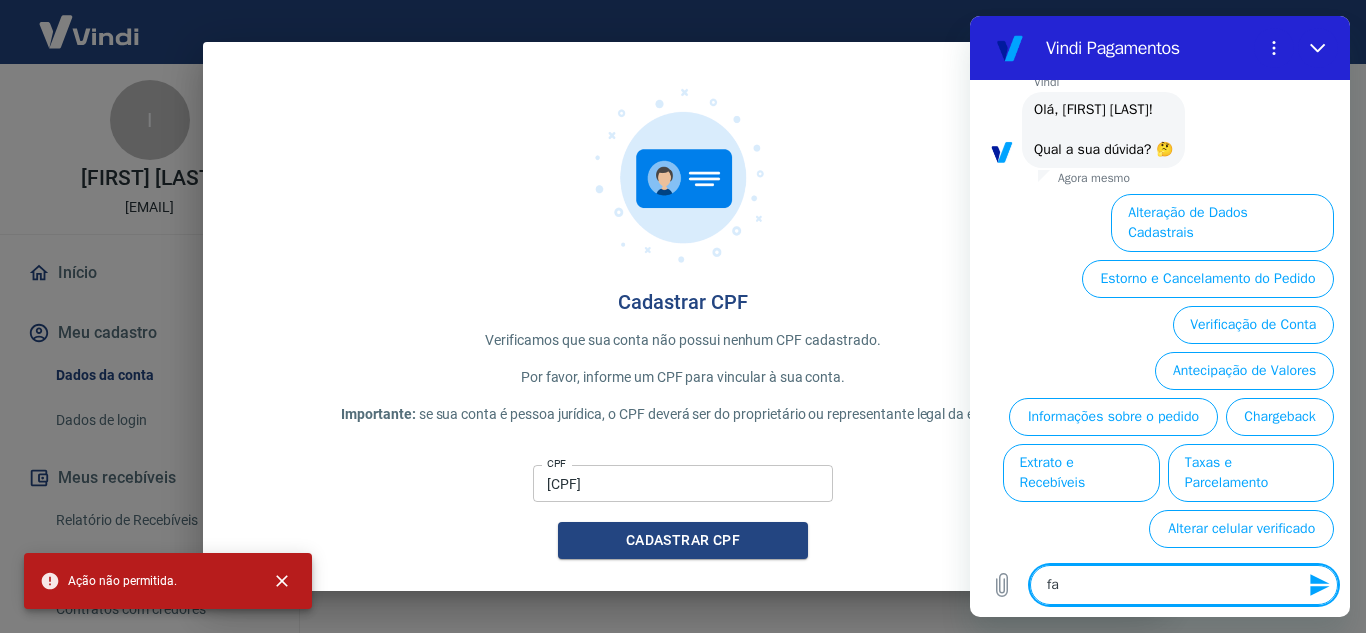 type on "fal" 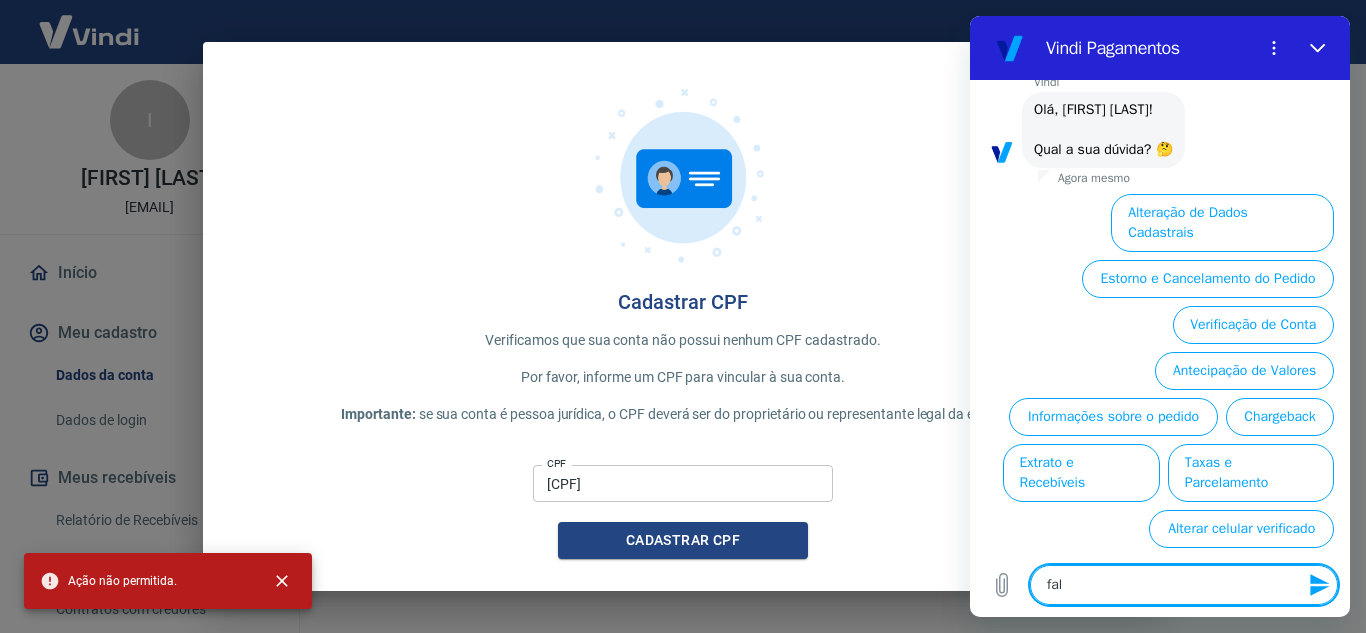 type on "fala" 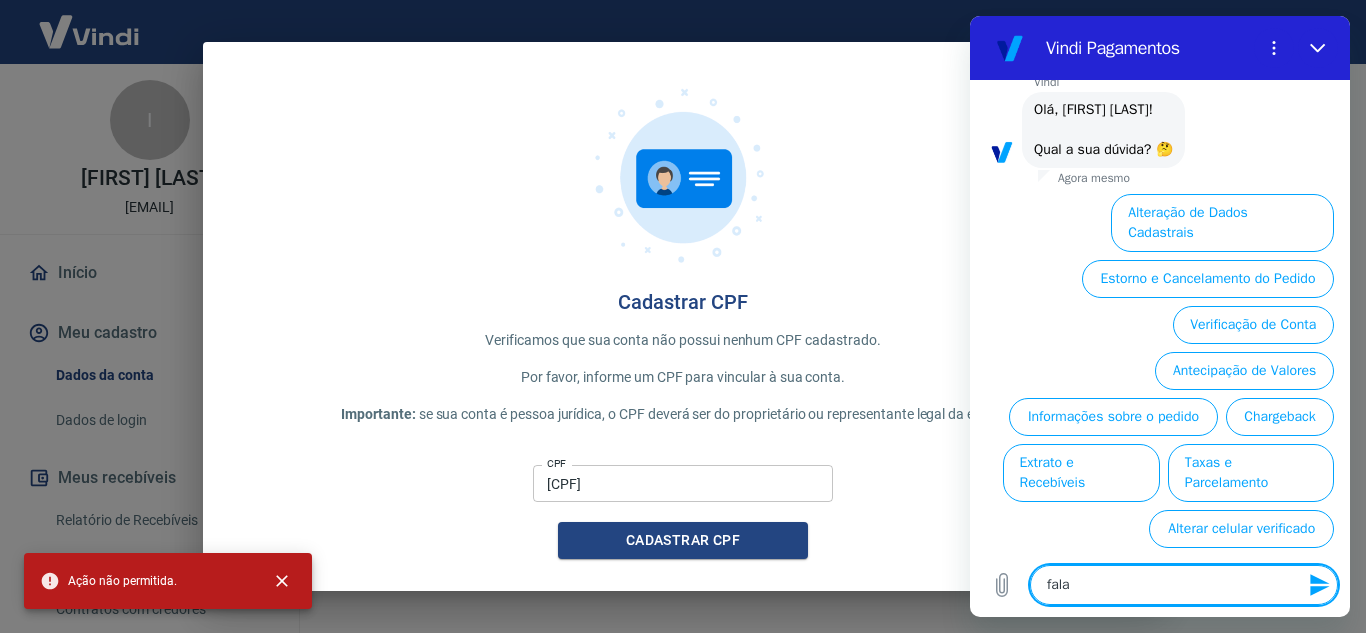 type on "falar" 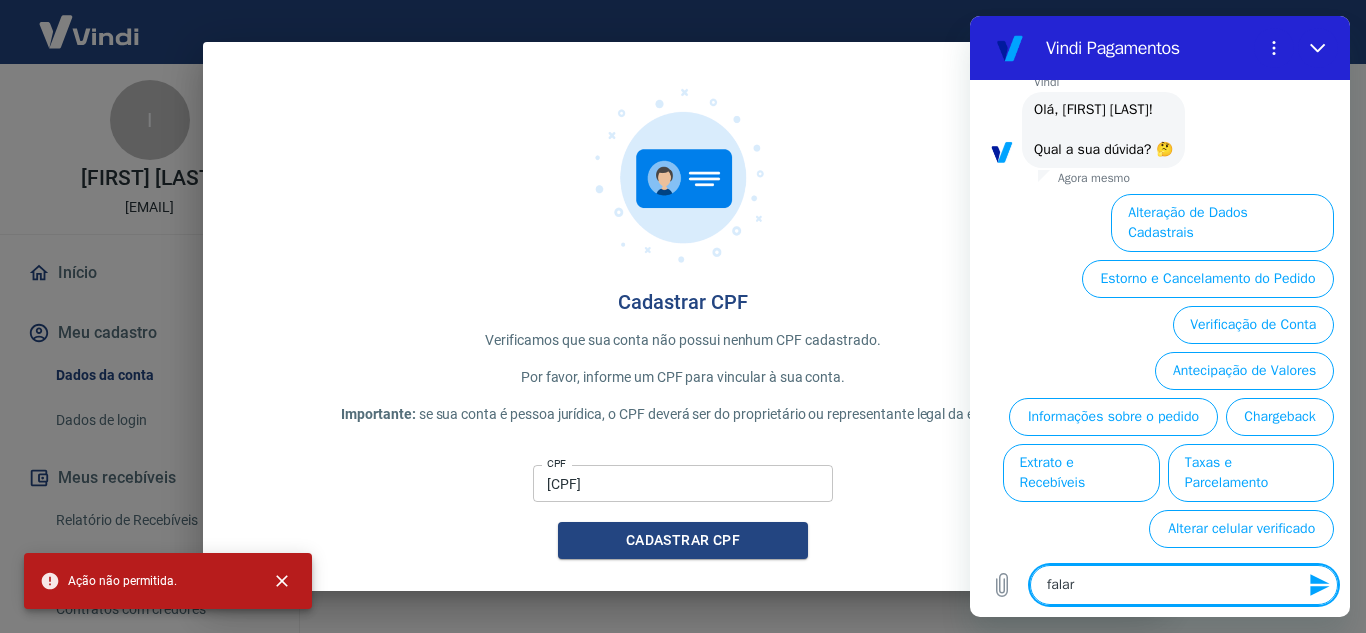 type on "falar" 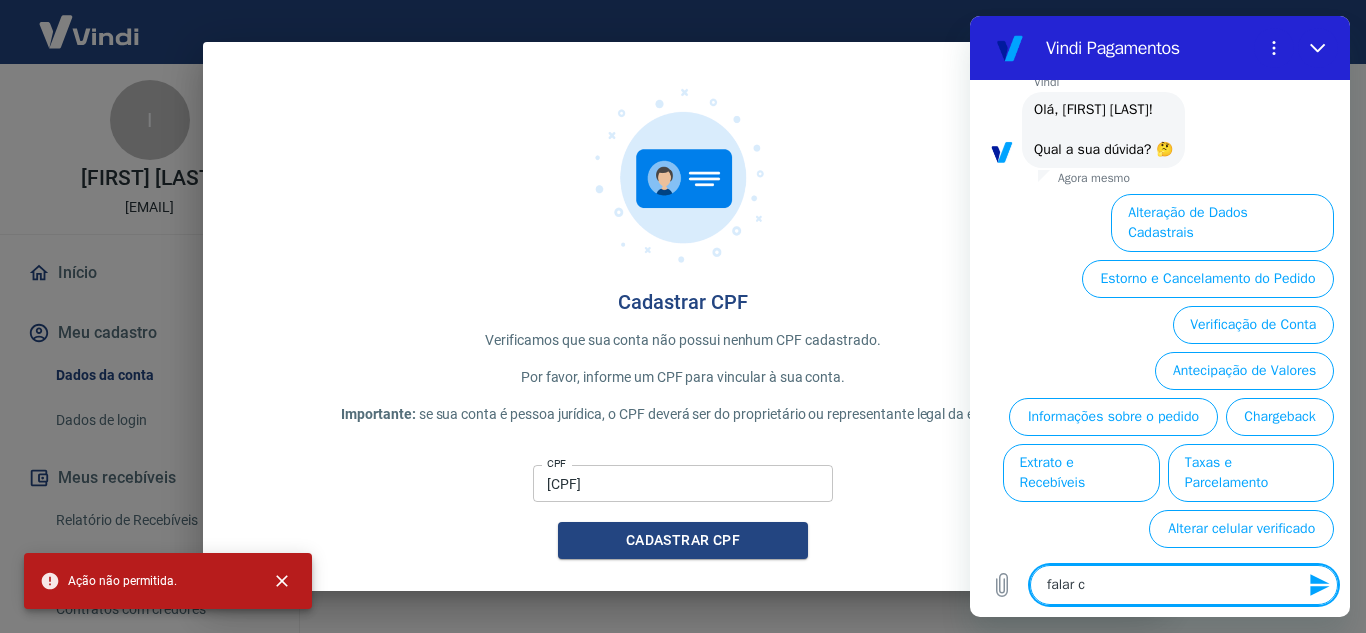 type on "falar co" 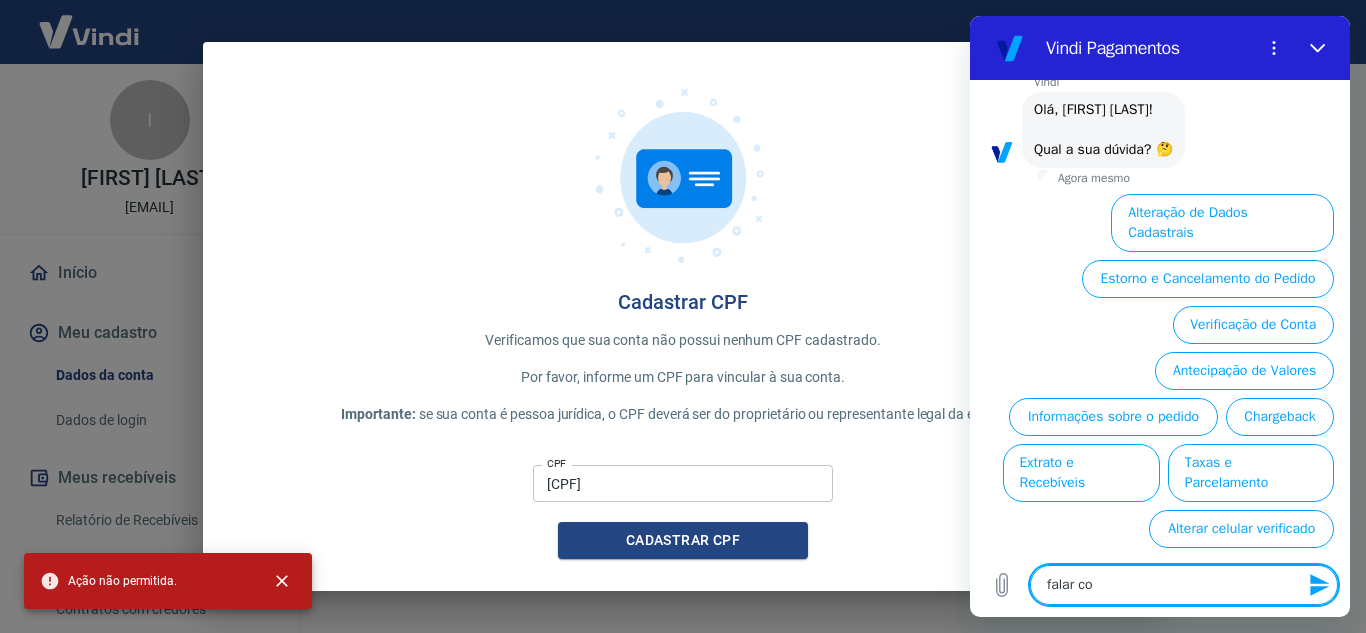 type on "falar com" 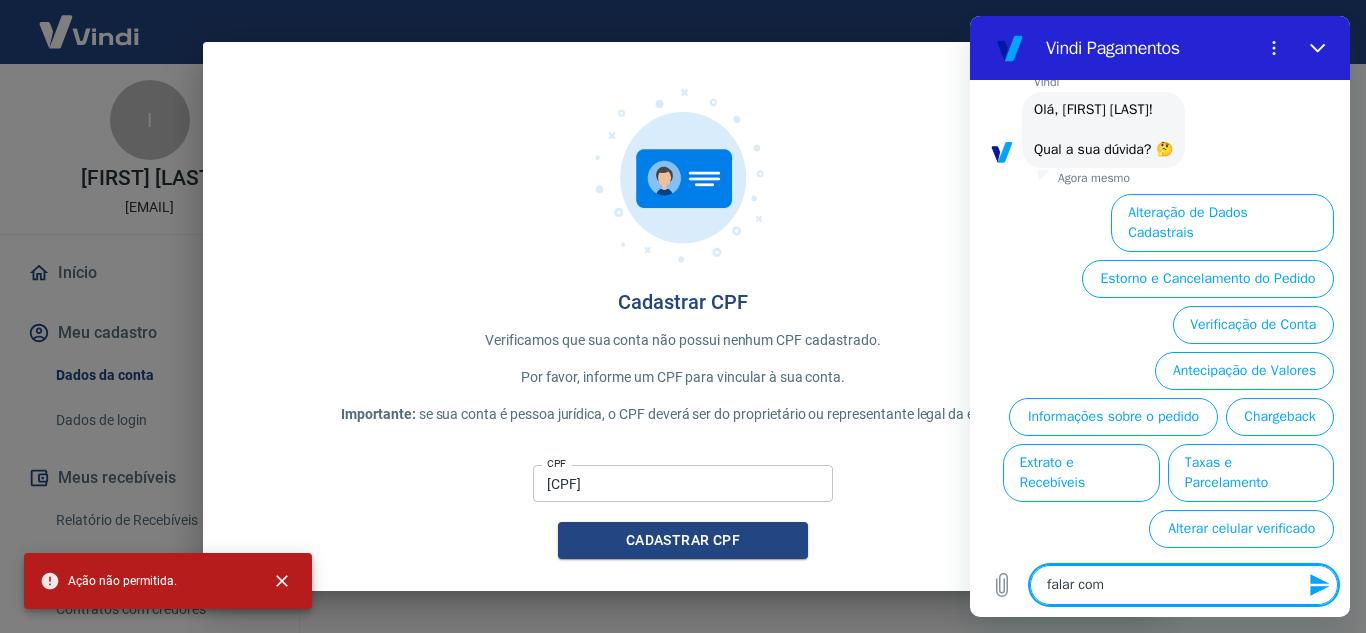 type on "falar com" 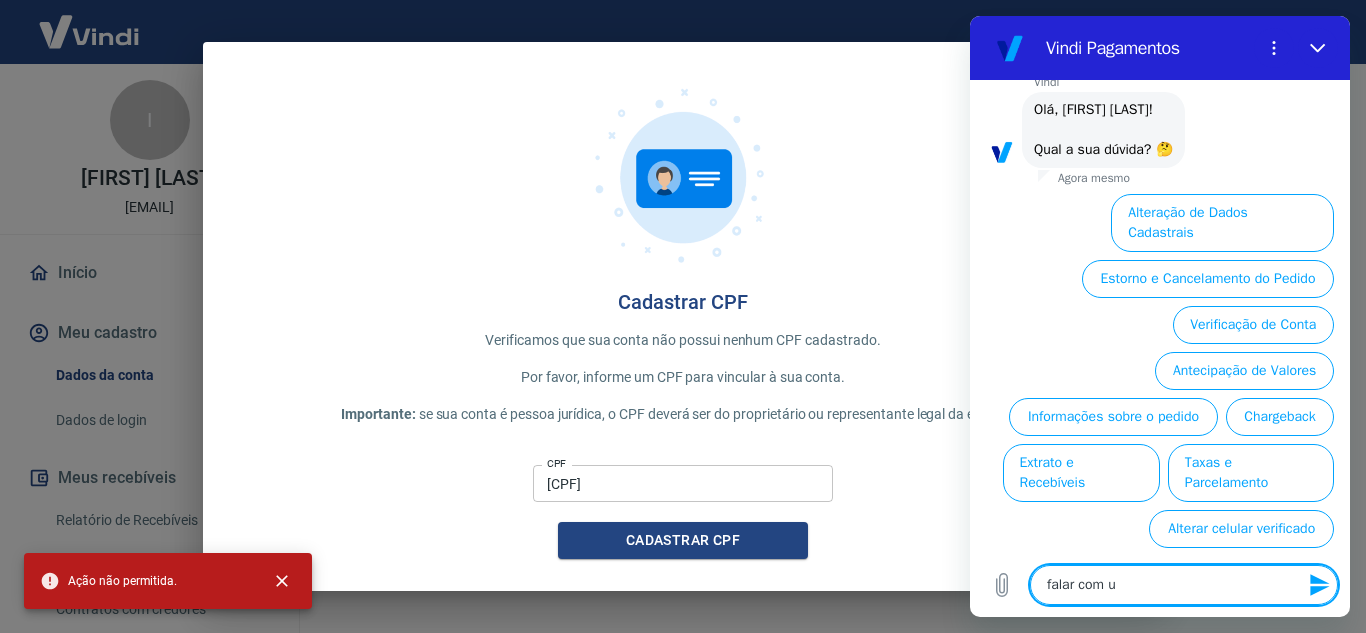 type on "falar com um" 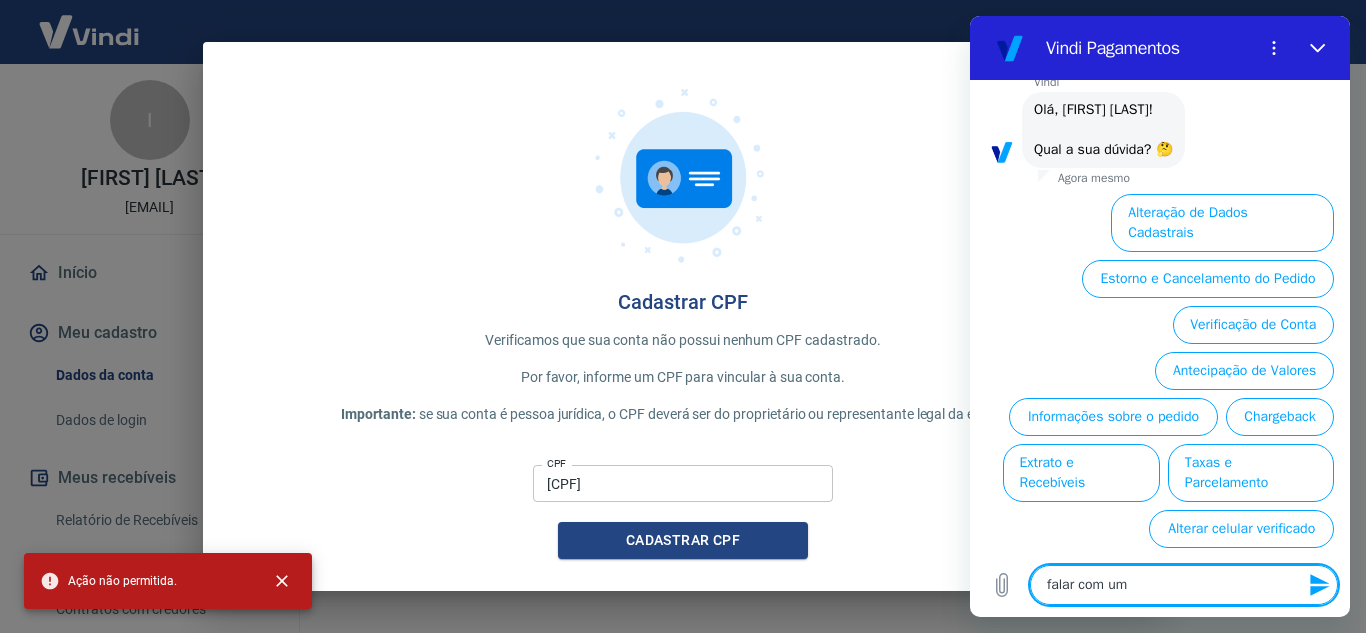 type on "falar com um" 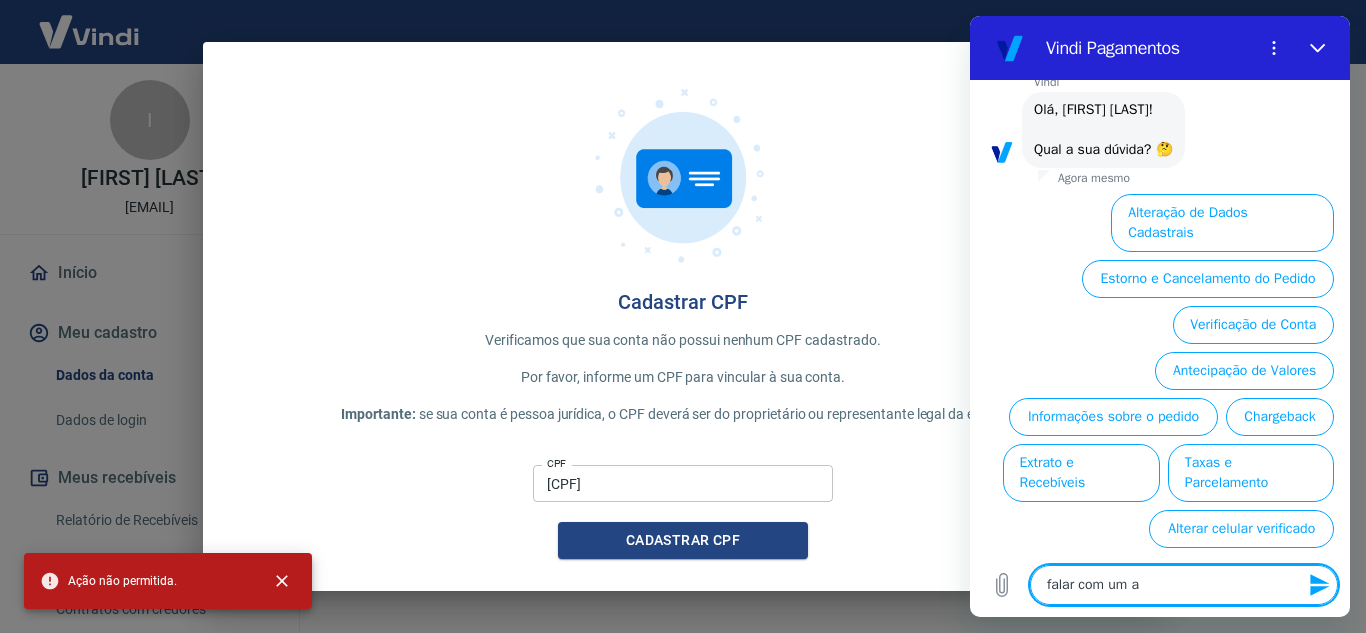 type on "falar com um at" 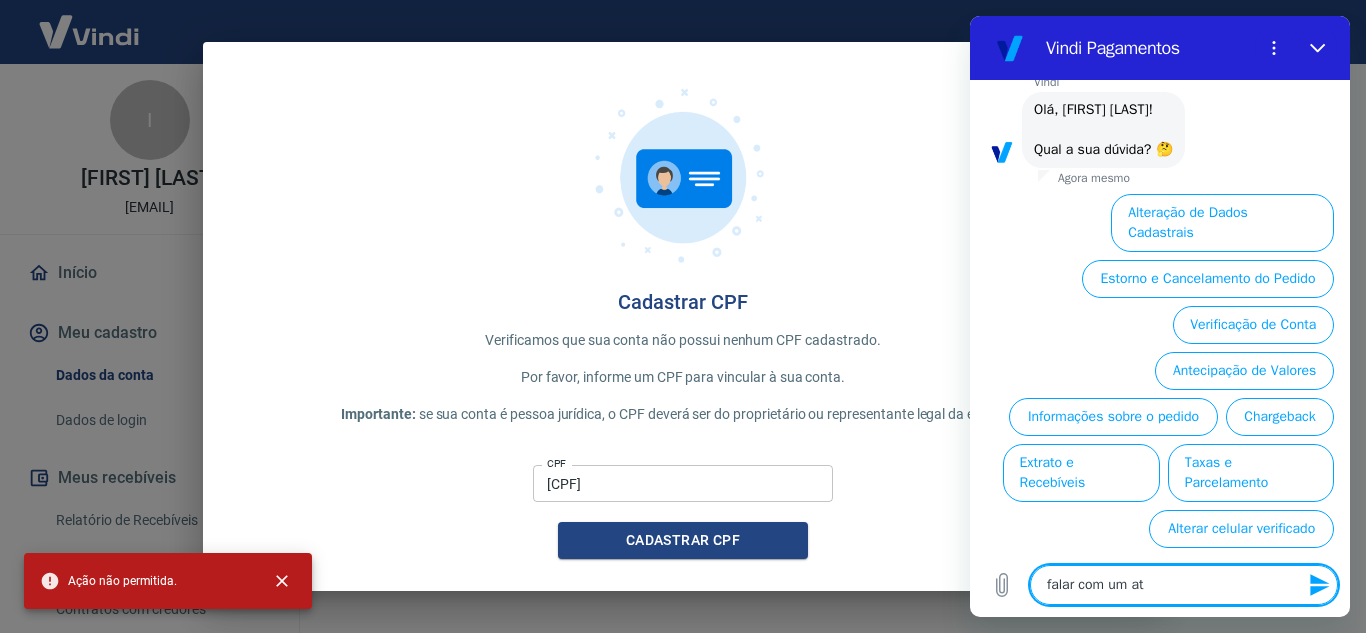 type on "falar com um ate" 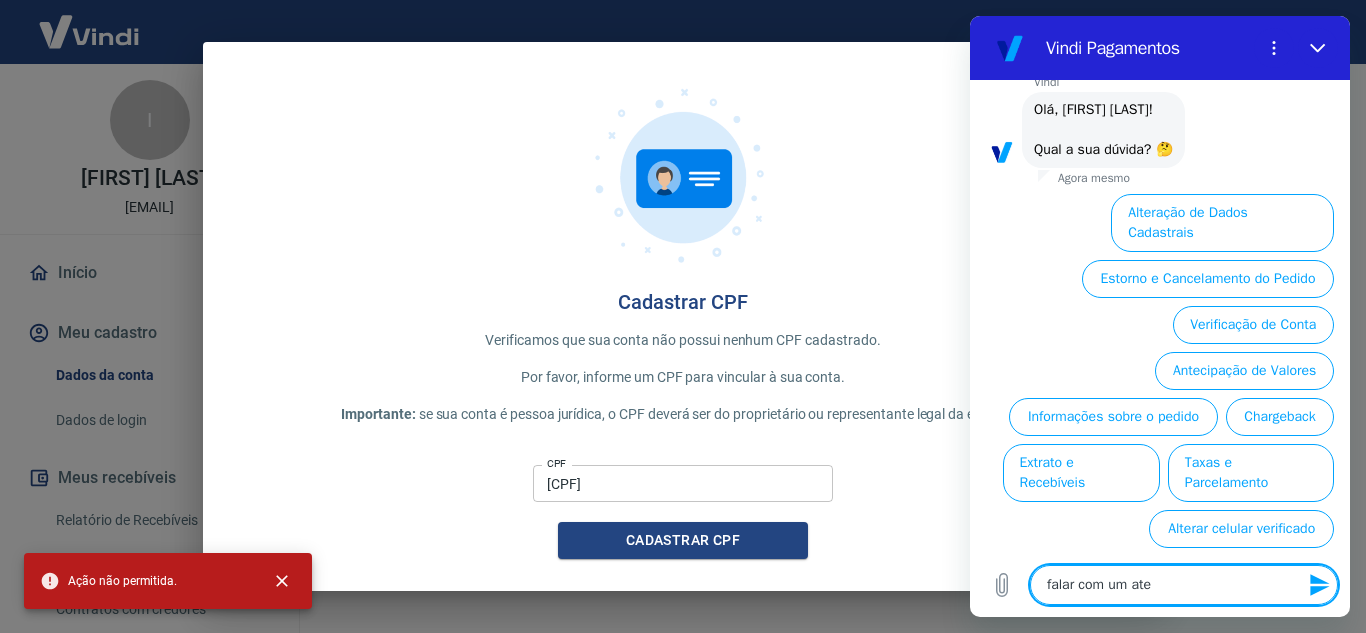 type on "falar com um aten" 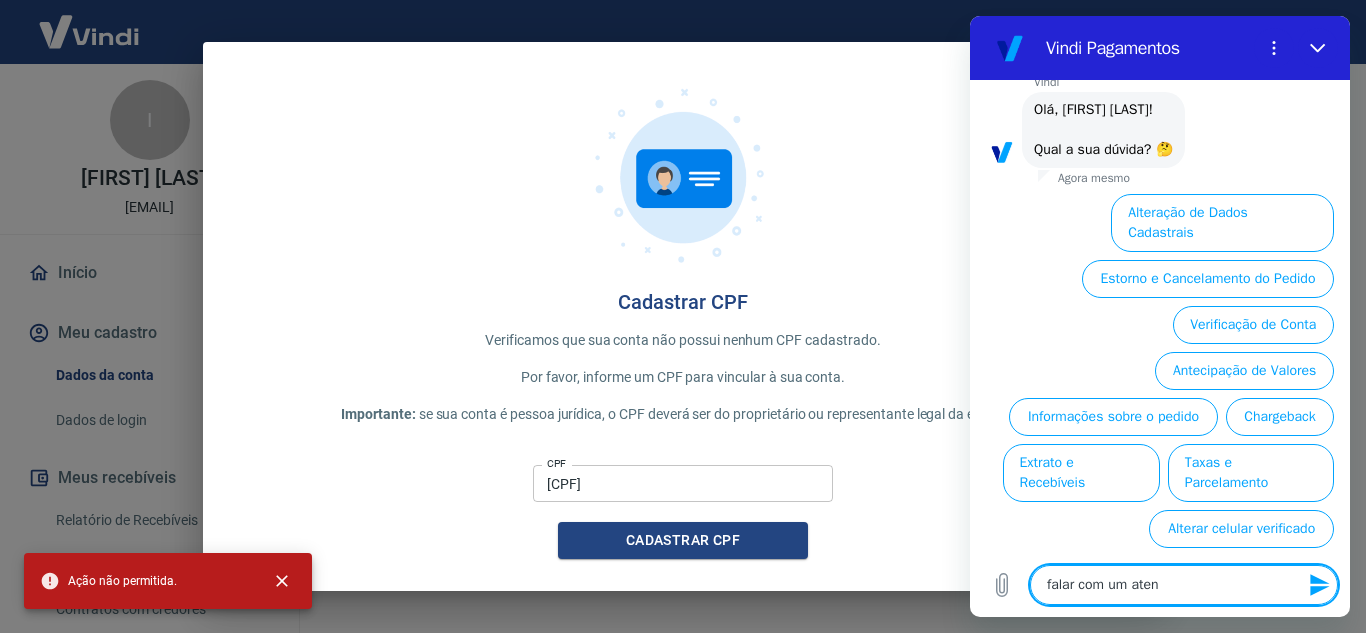 type on "falar com um atend" 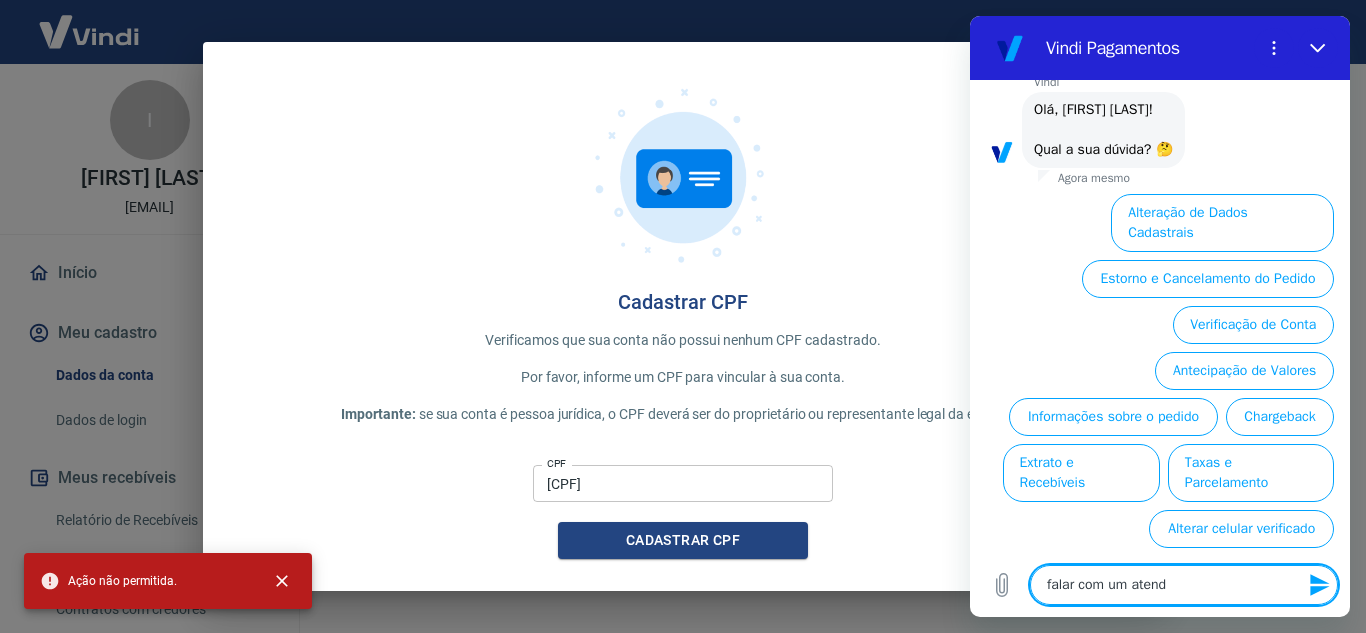 type on "falar com um atende" 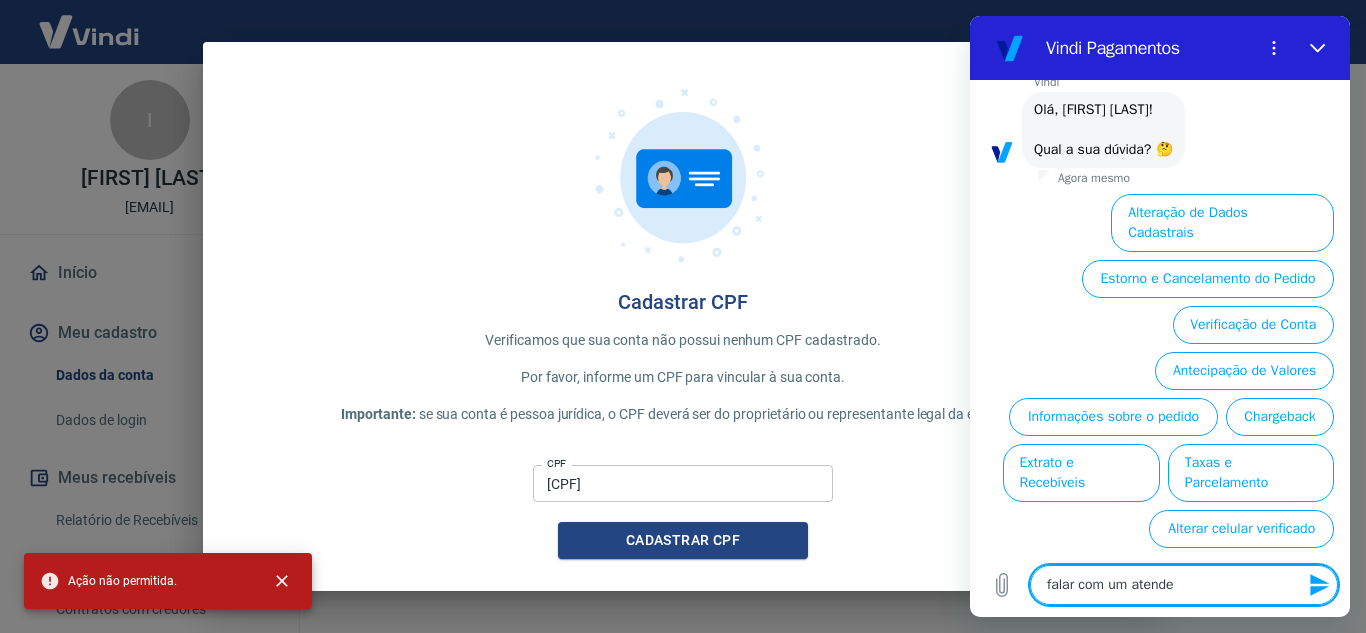 type on "falar com um atenden" 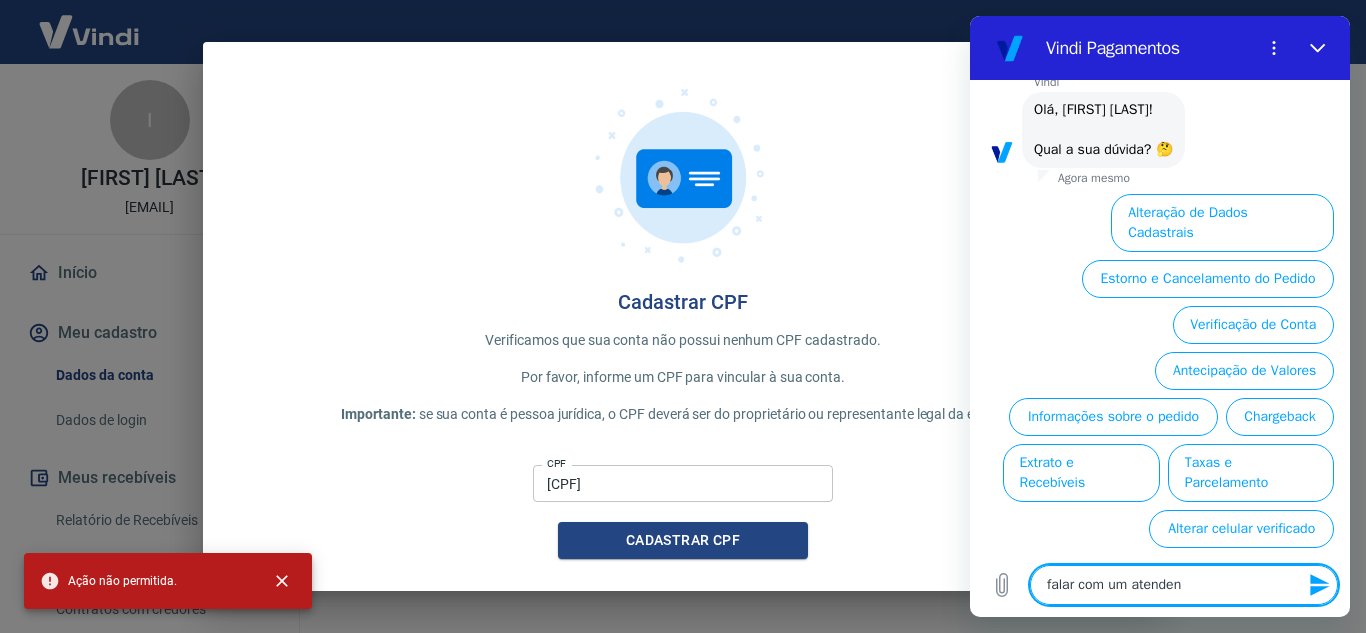 type on "falar com um atendent" 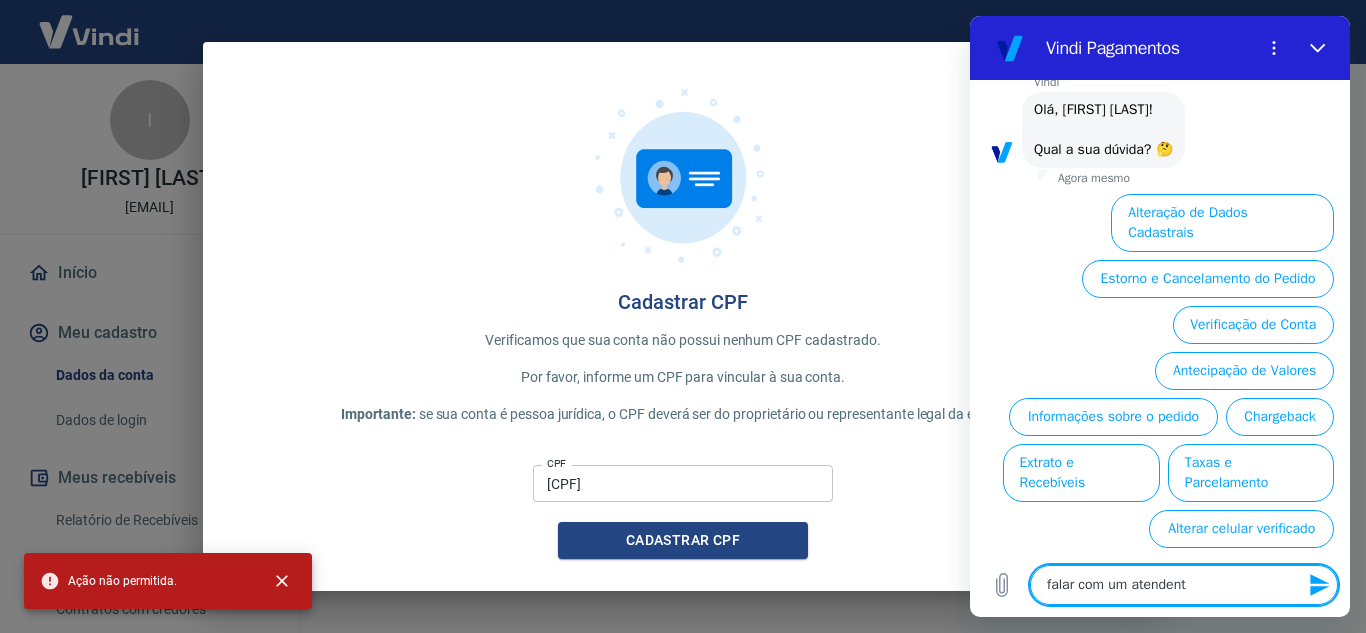 type on "falar com um atendente" 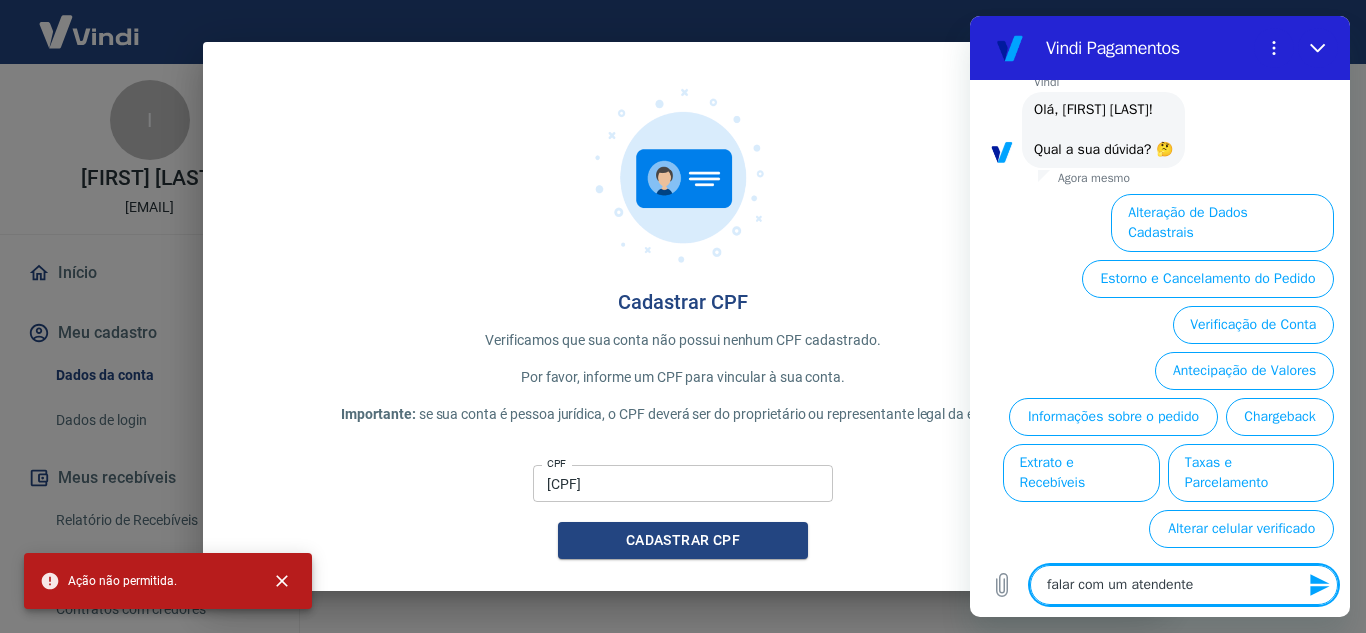 type 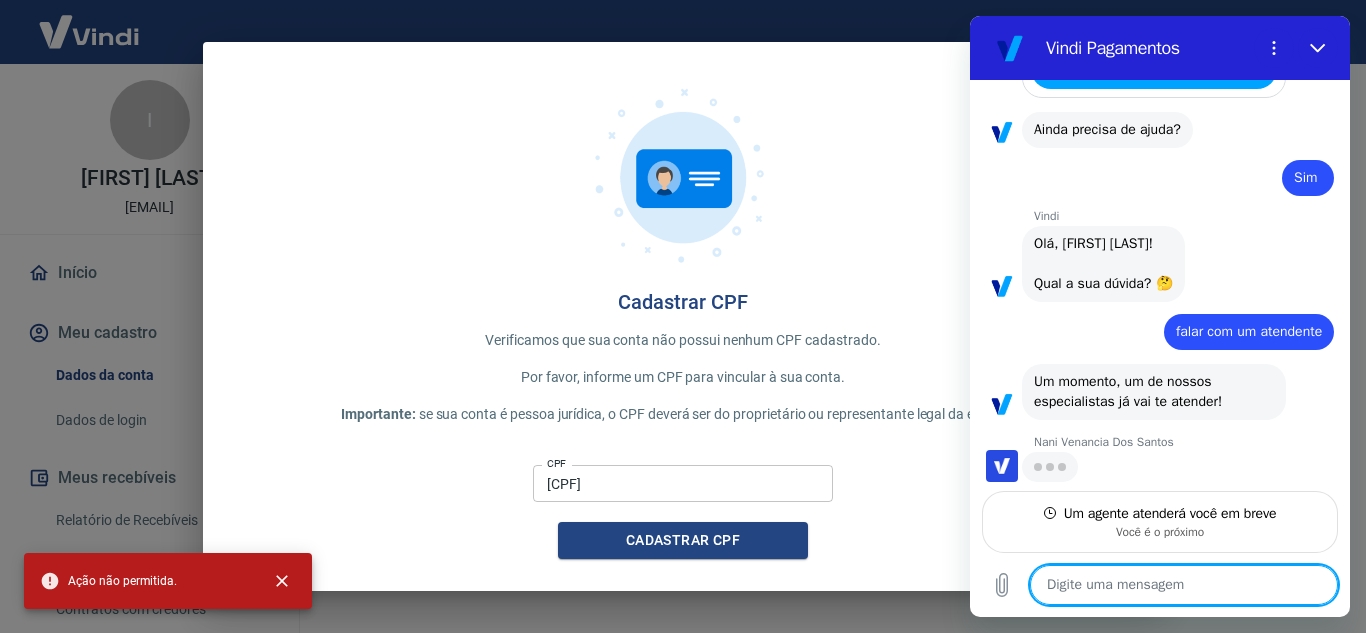 scroll, scrollTop: 1024, scrollLeft: 0, axis: vertical 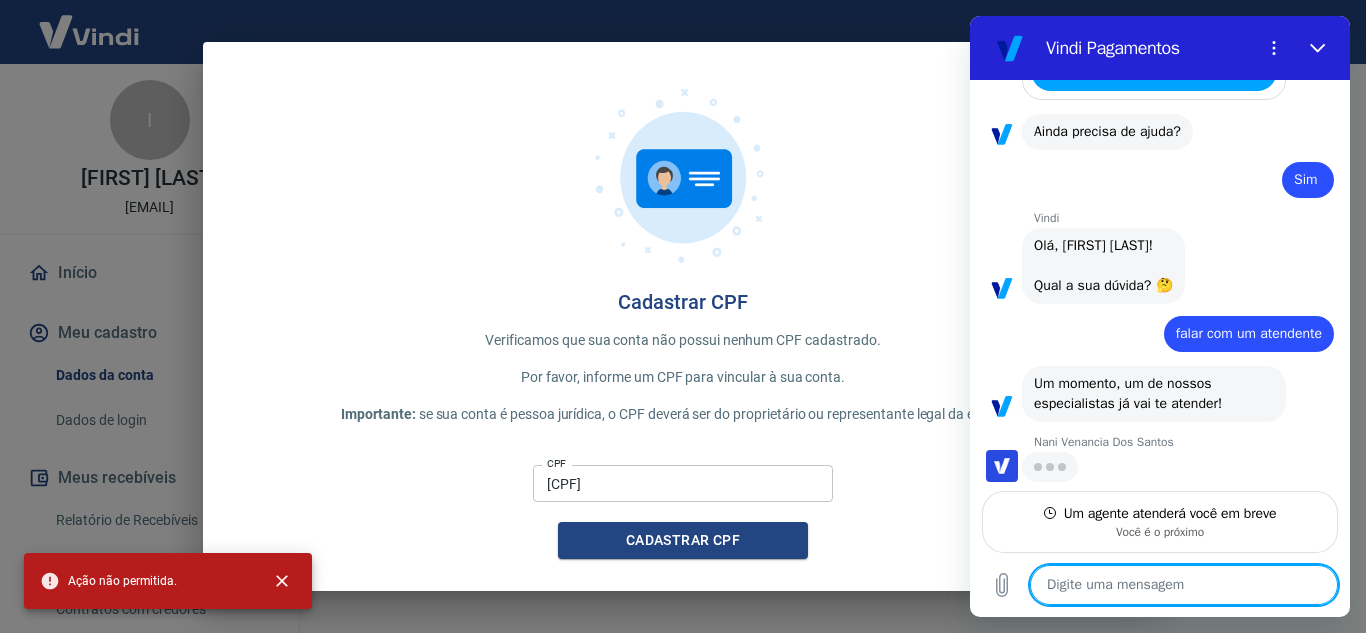 type on "x" 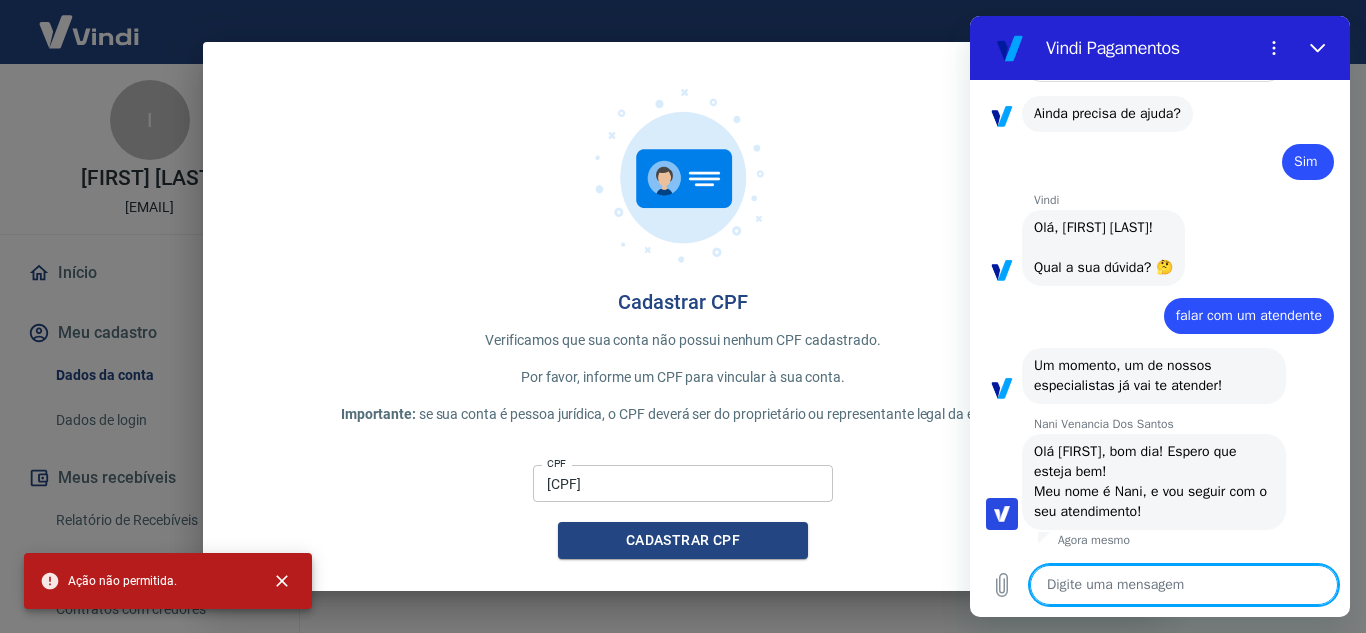 scroll, scrollTop: 1042, scrollLeft: 0, axis: vertical 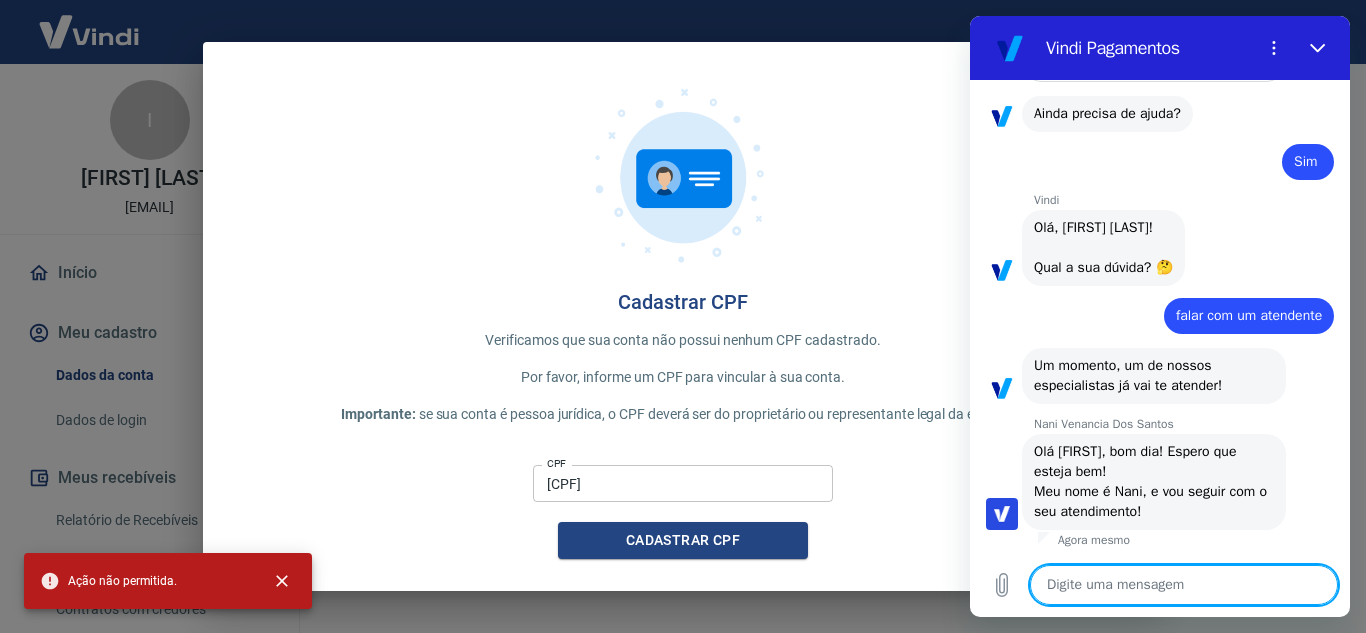 click at bounding box center (1184, 585) 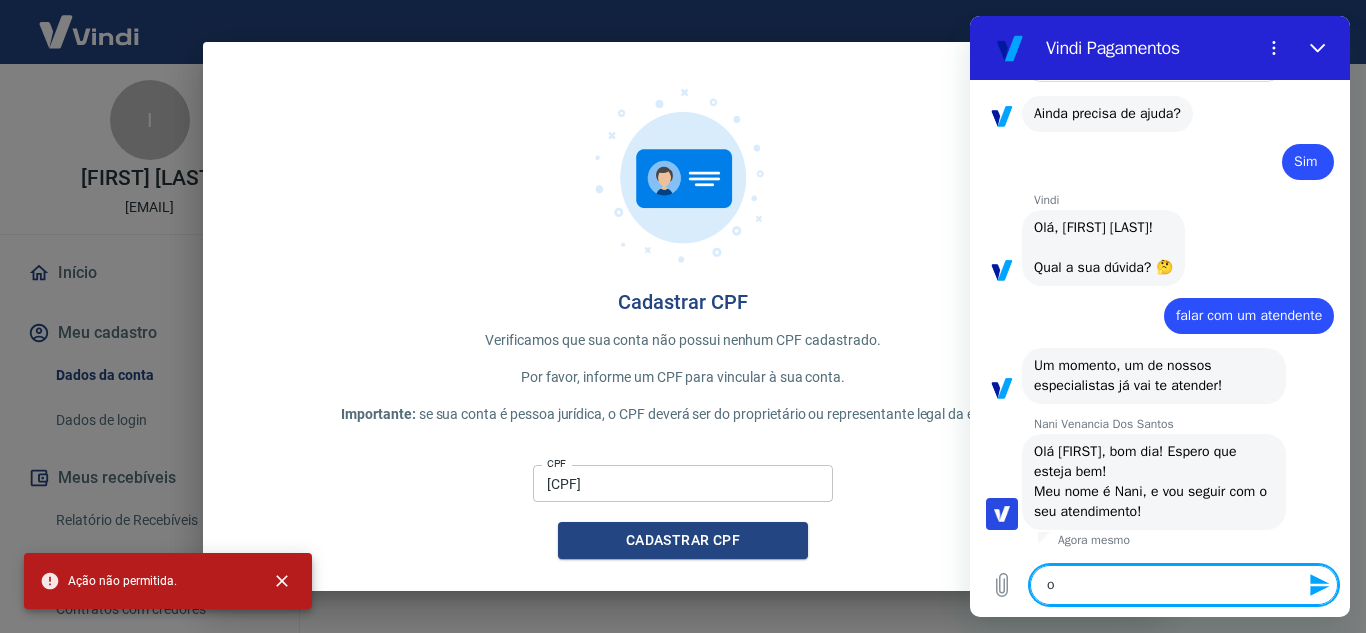type on "ol" 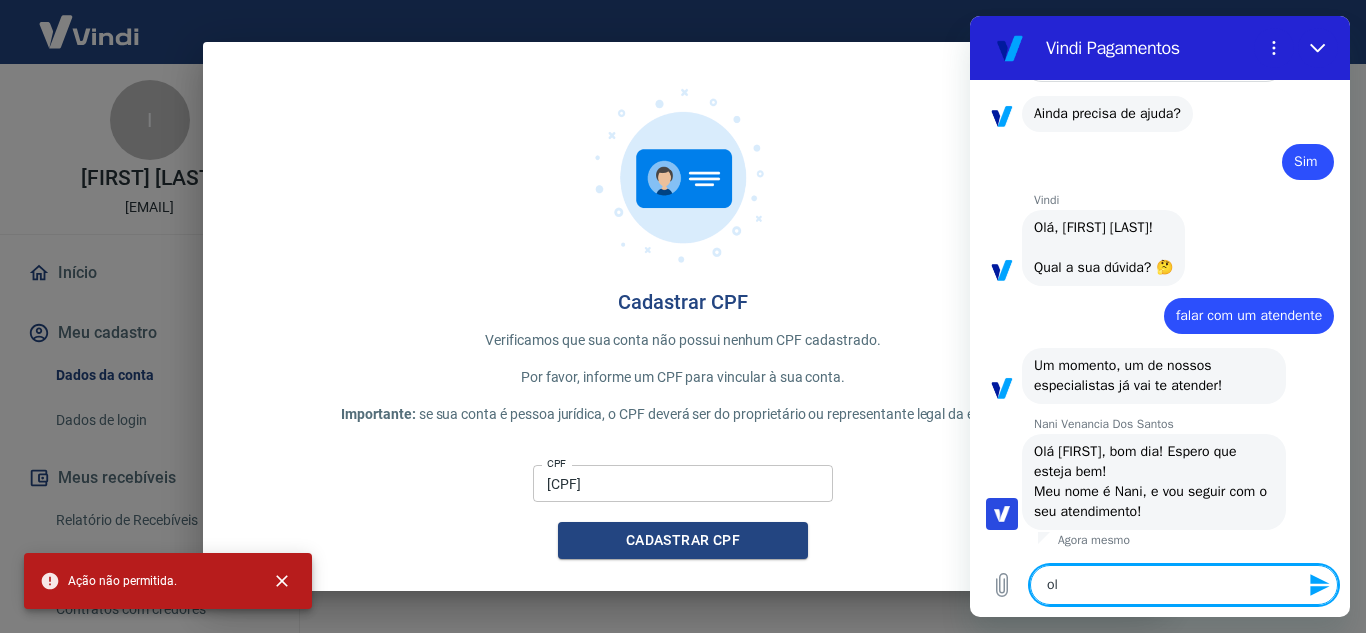 type on "ola" 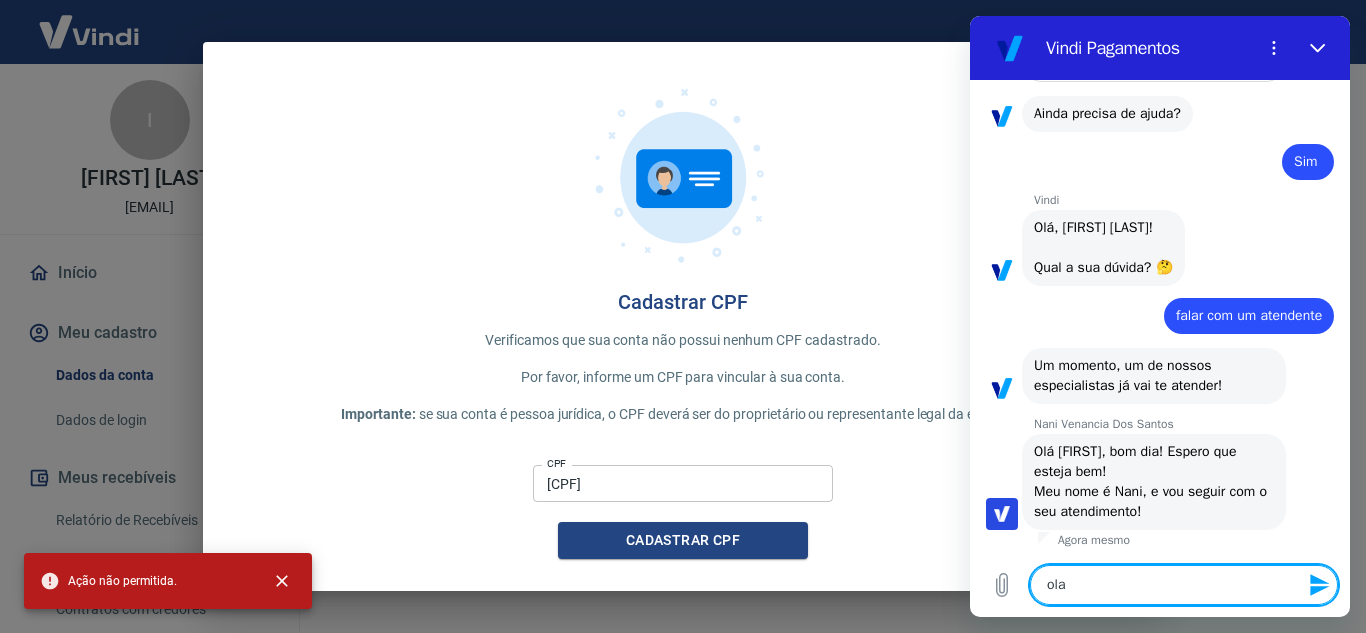 type on "ola" 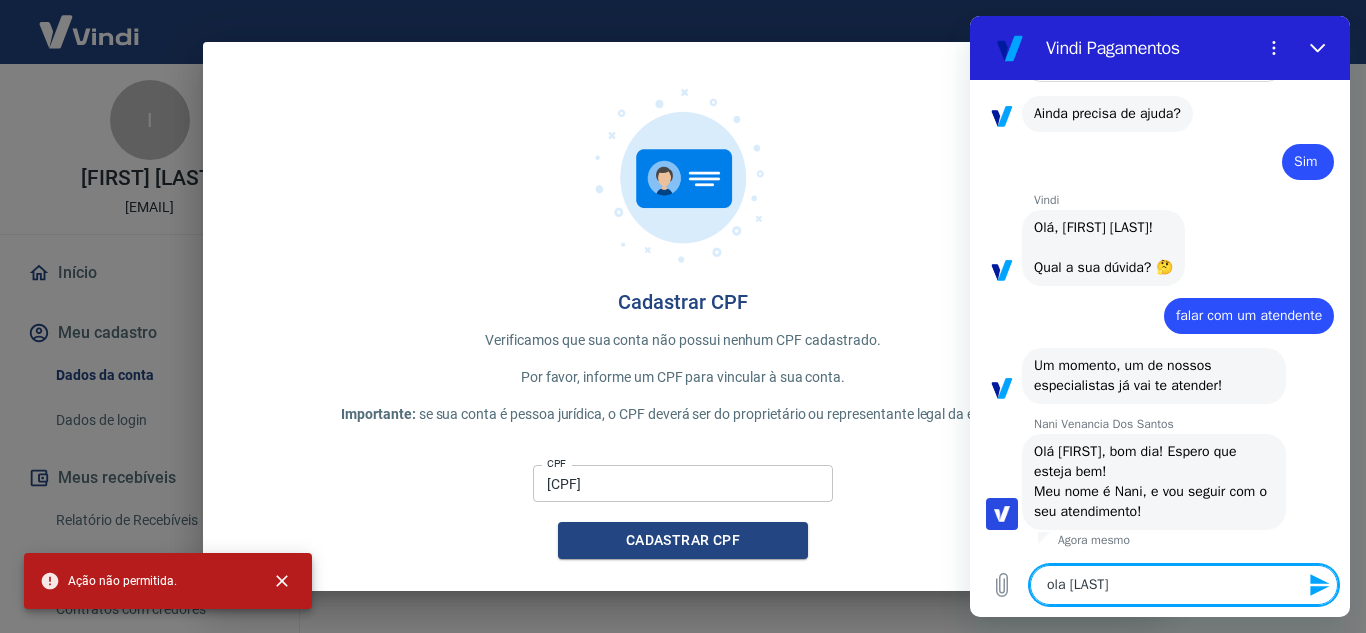 type on "x" 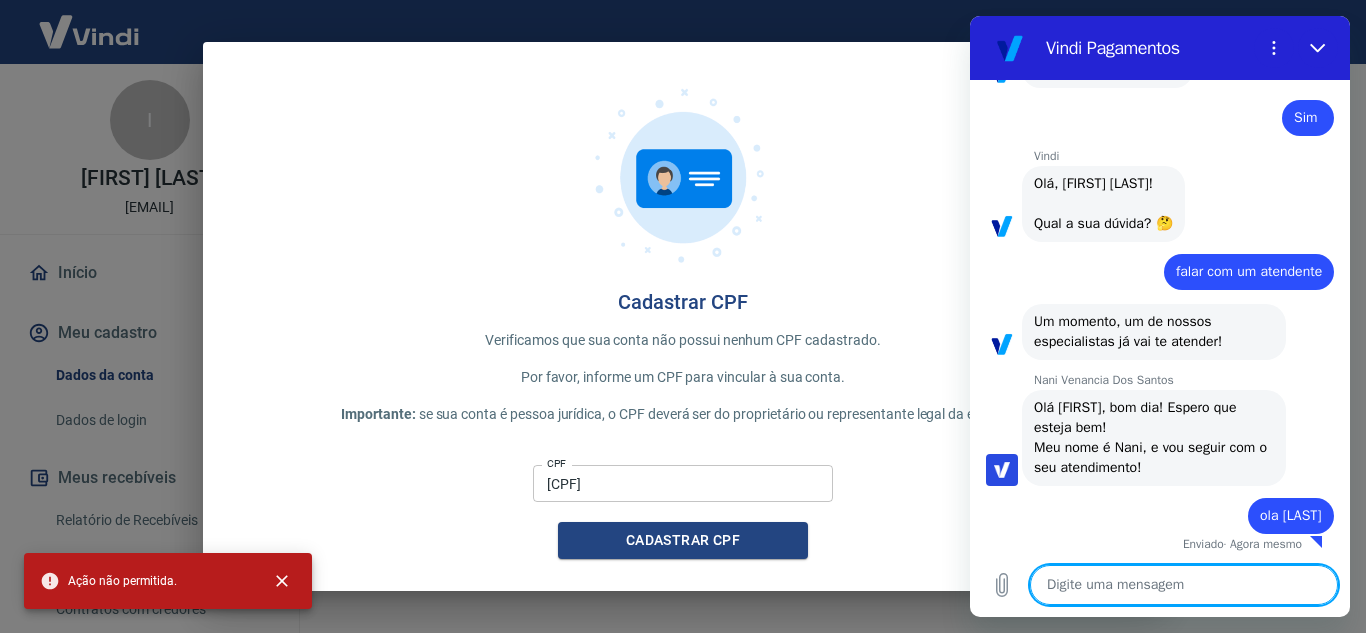 scroll, scrollTop: 1090, scrollLeft: 0, axis: vertical 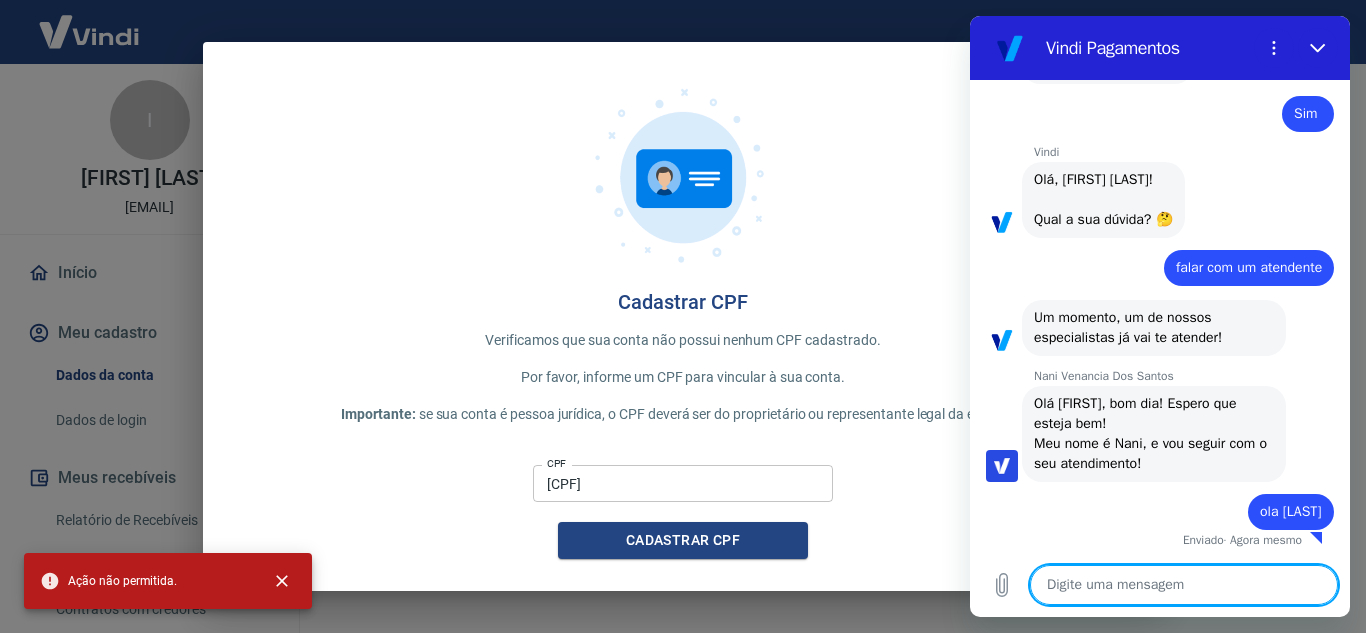 click at bounding box center (1184, 585) 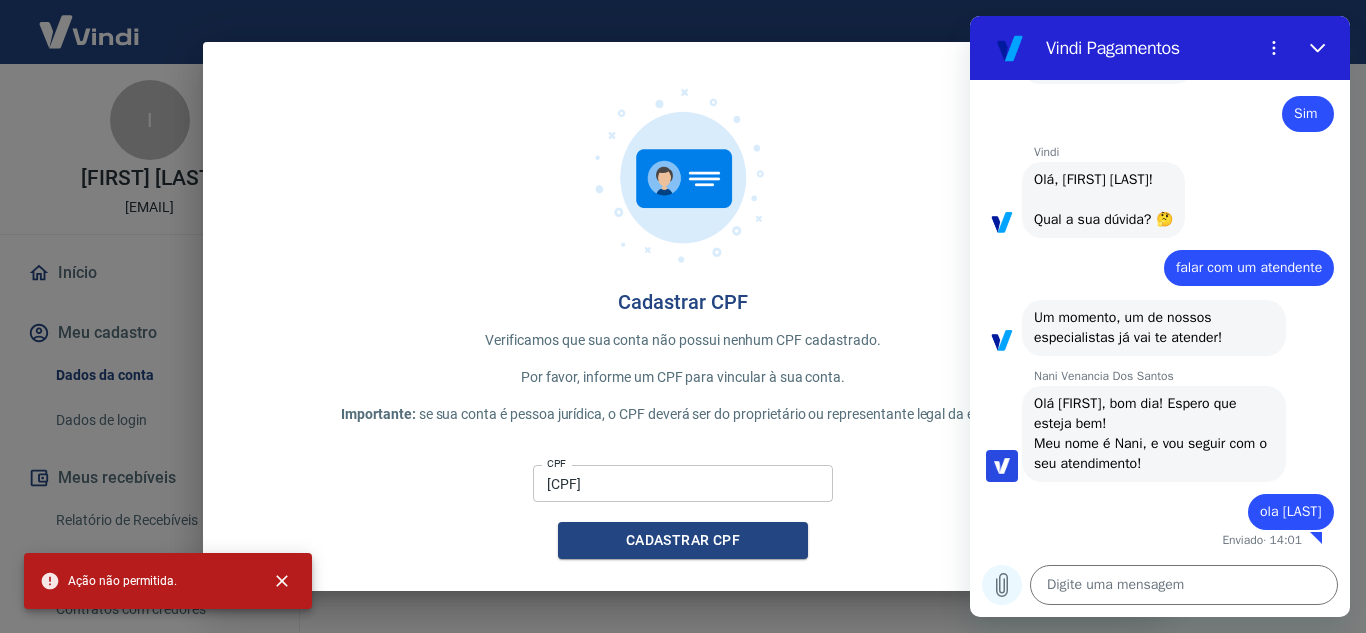 click 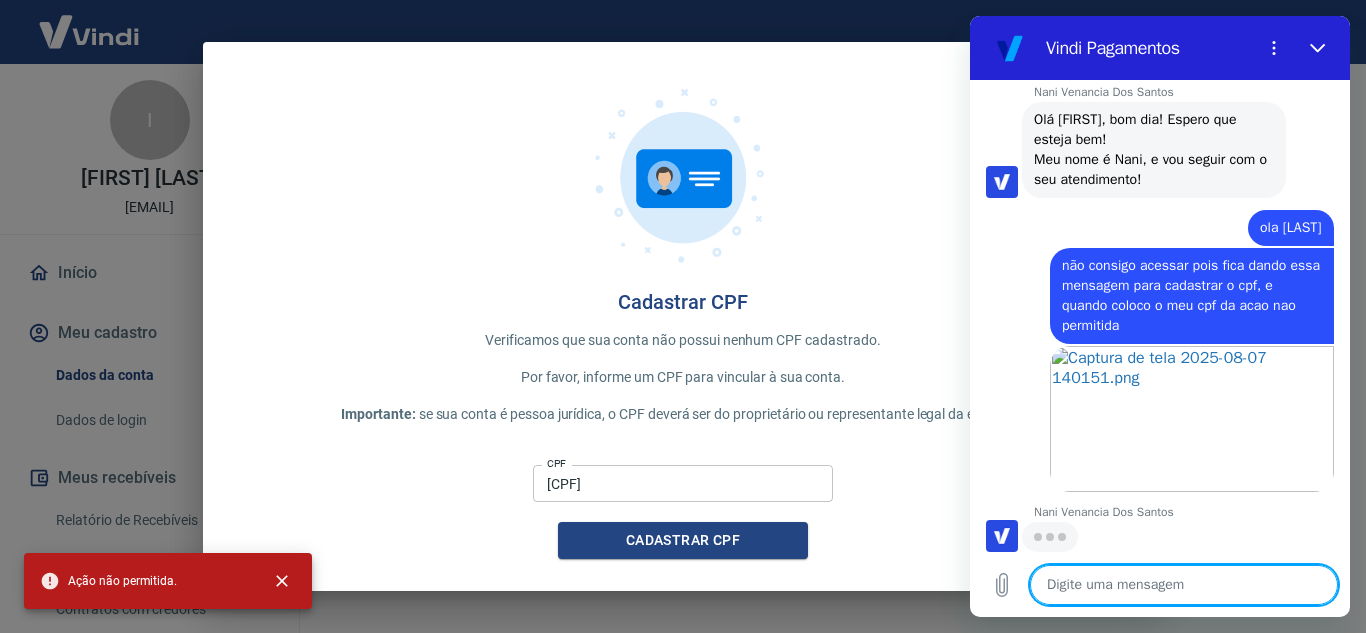 scroll, scrollTop: 1374, scrollLeft: 0, axis: vertical 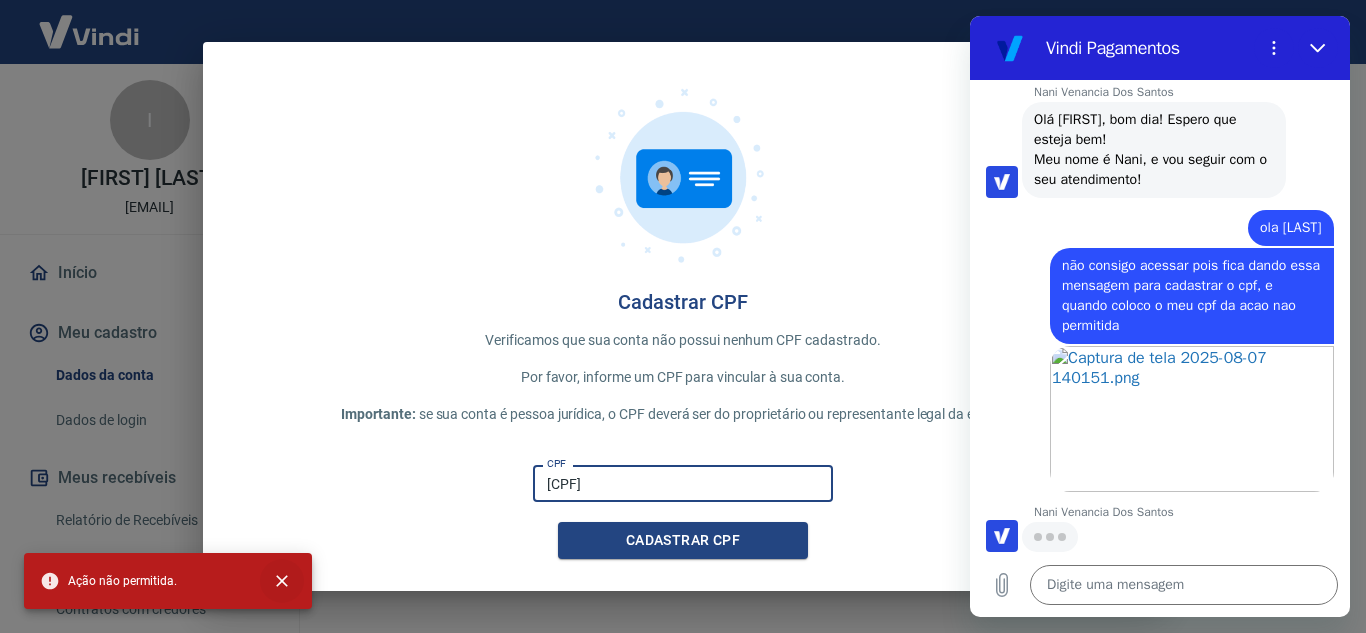 drag, startPoint x: 704, startPoint y: 472, endPoint x: 286, endPoint y: 588, distance: 433.79718 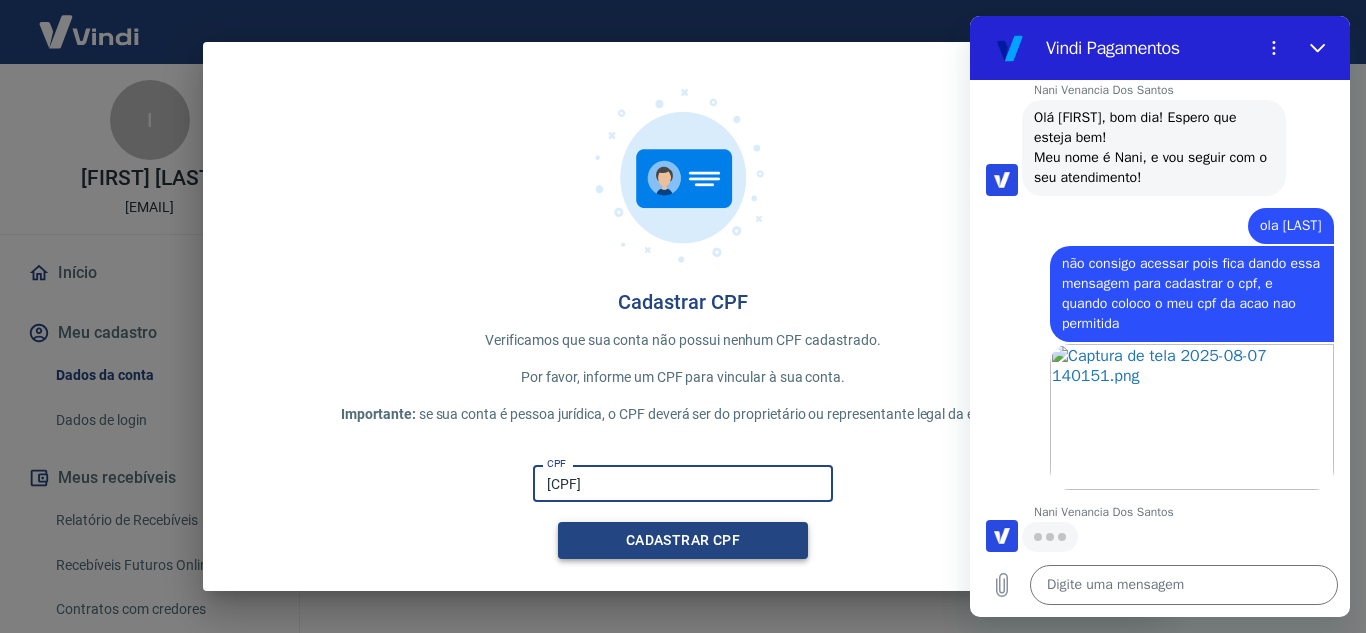 scroll, scrollTop: 1374, scrollLeft: 0, axis: vertical 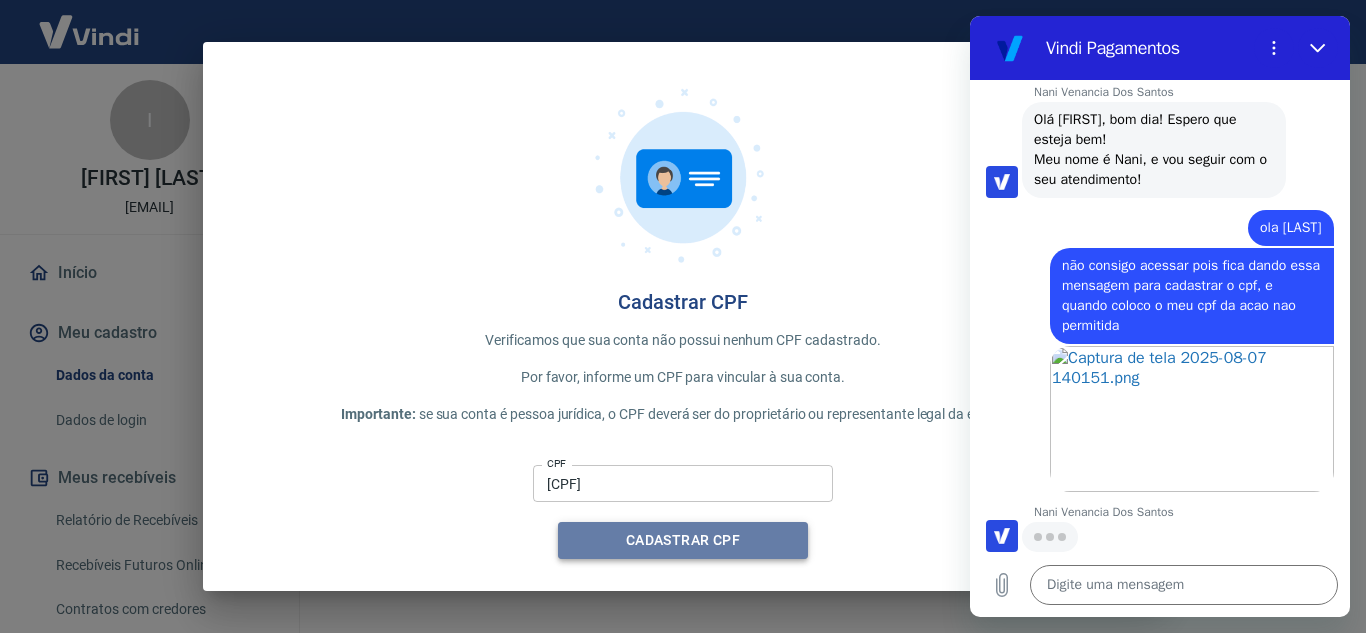 click on "Cadastrar CPF" at bounding box center [683, 540] 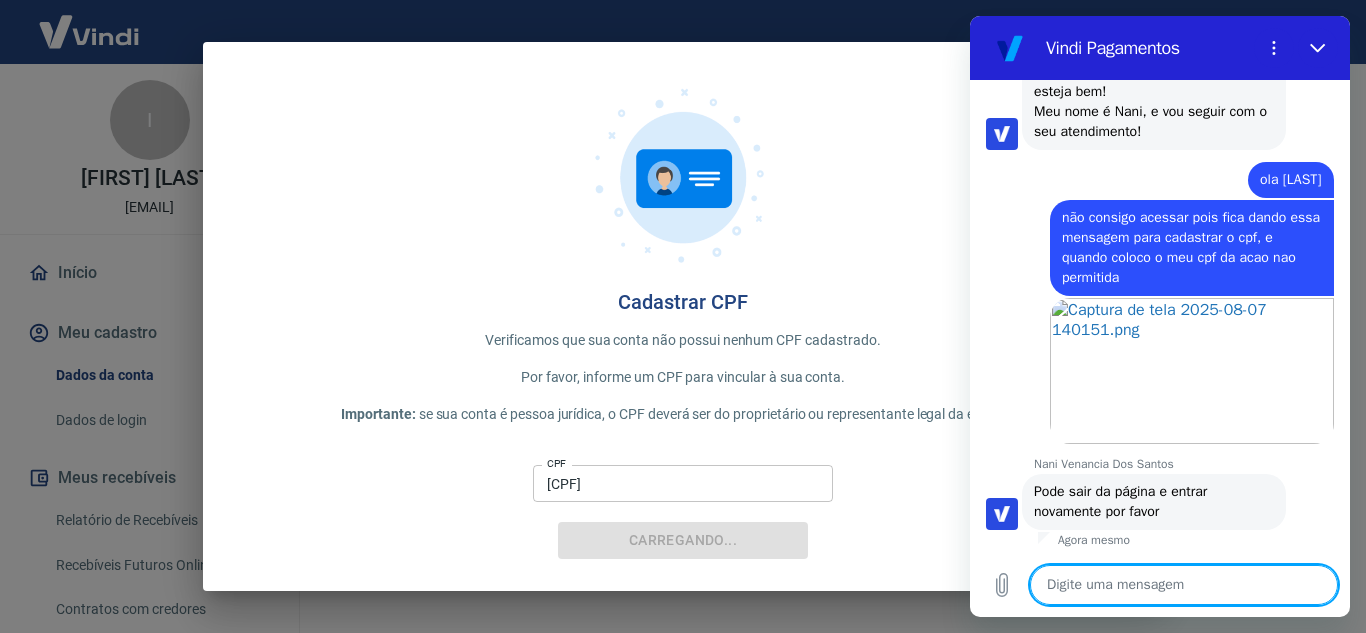 scroll, scrollTop: 1422, scrollLeft: 0, axis: vertical 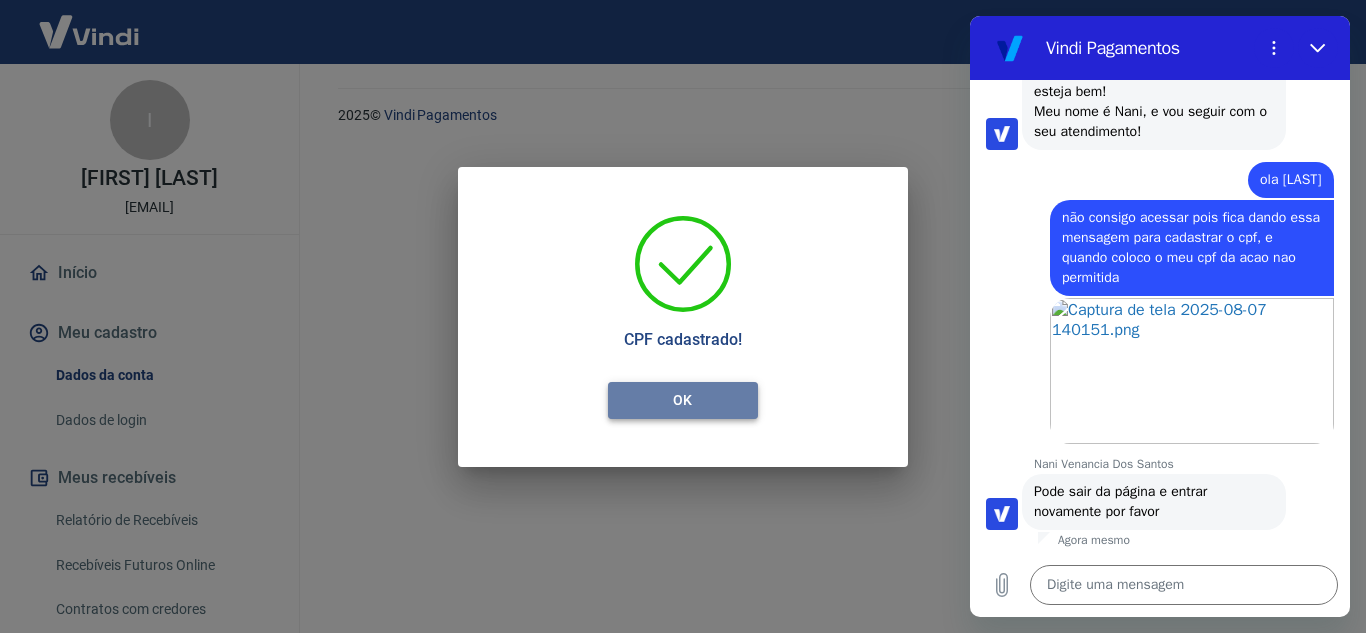 click on "OK" at bounding box center [683, 400] 